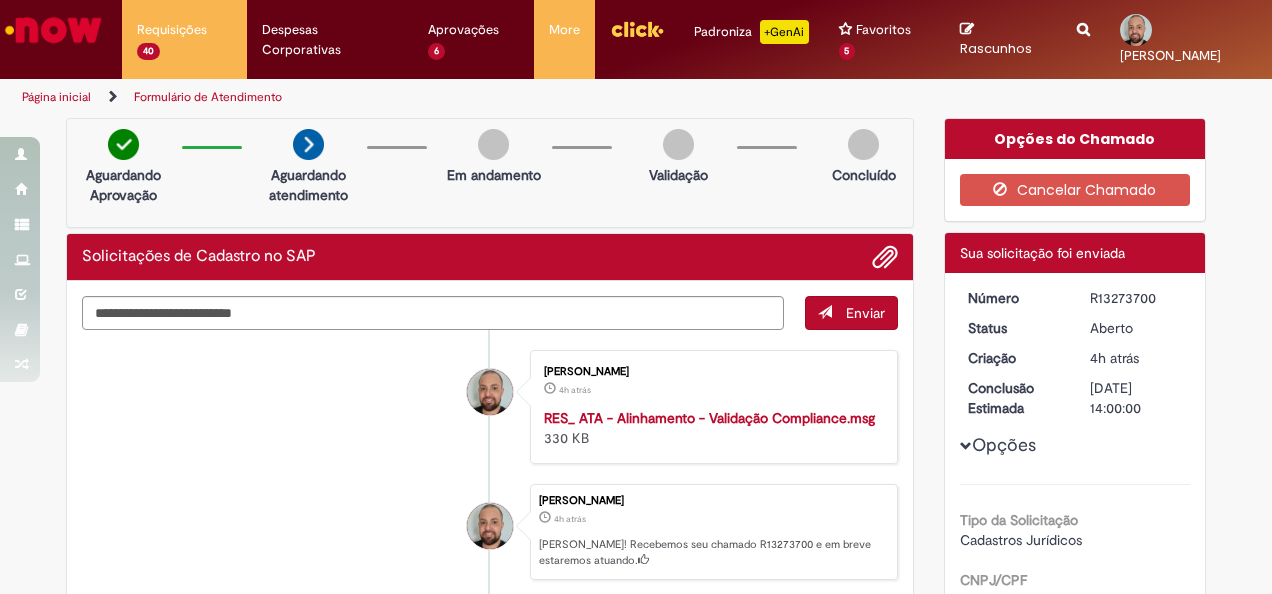 scroll, scrollTop: 0, scrollLeft: 0, axis: both 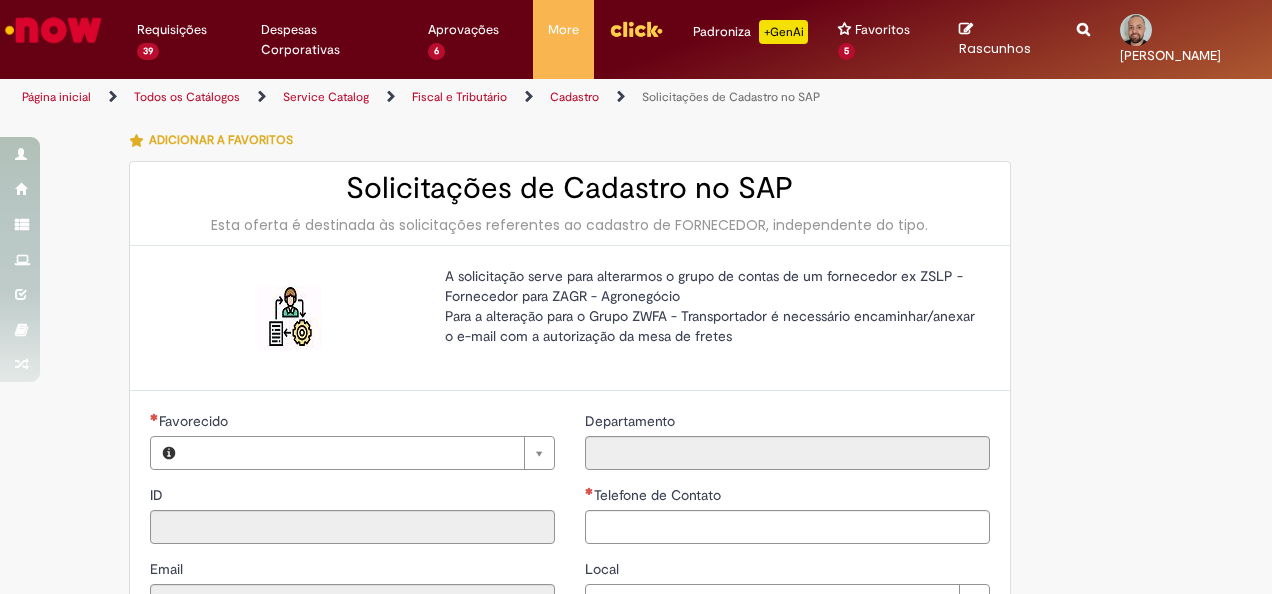 type on "********" 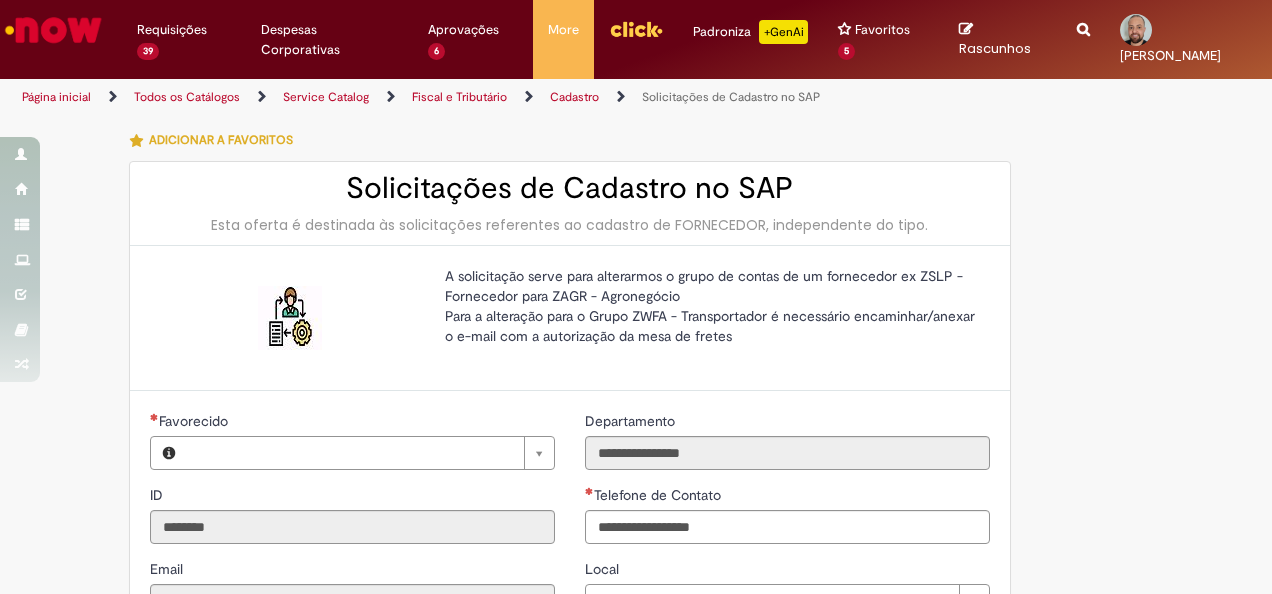 type on "**********" 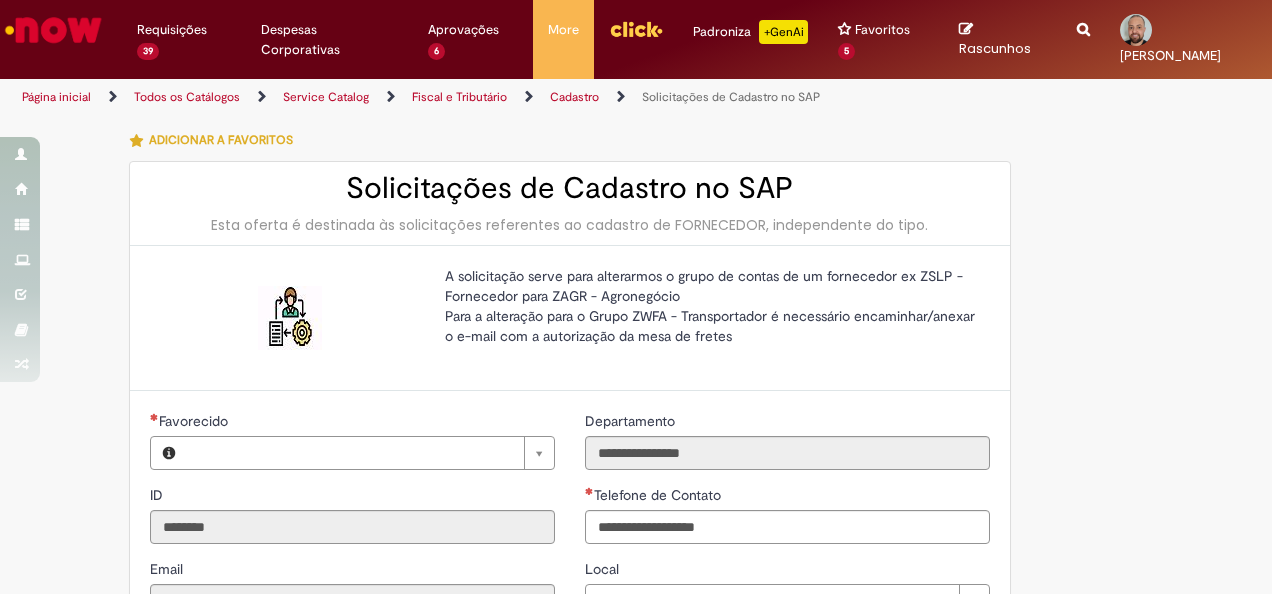 type on "**********" 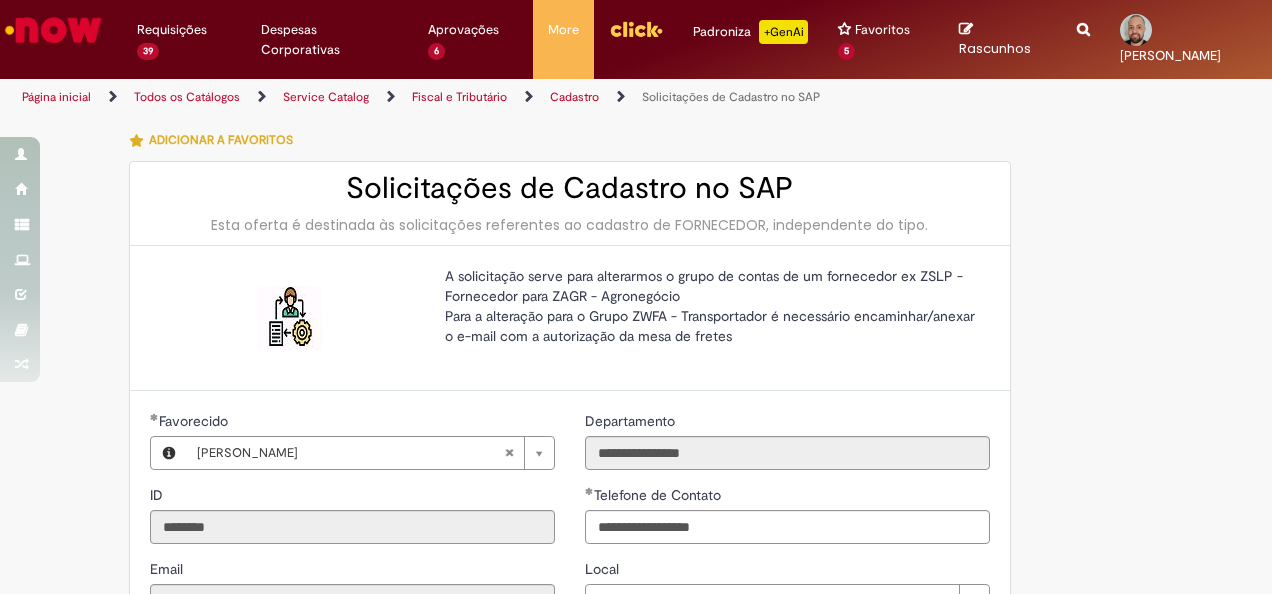 type on "**********" 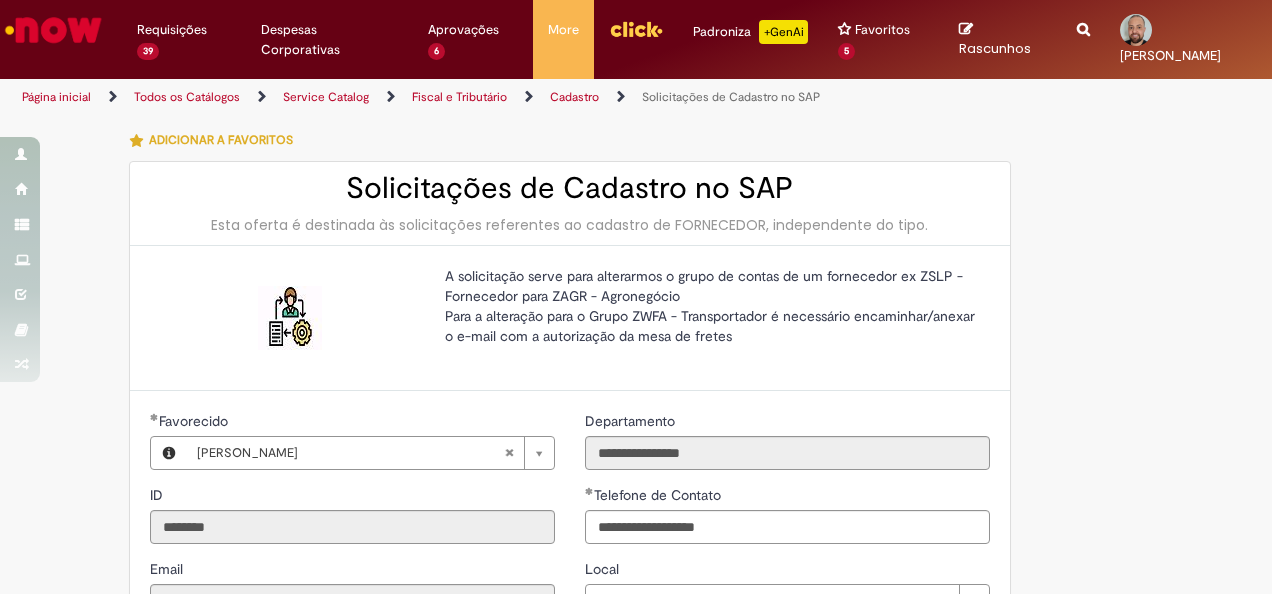 scroll, scrollTop: 400, scrollLeft: 0, axis: vertical 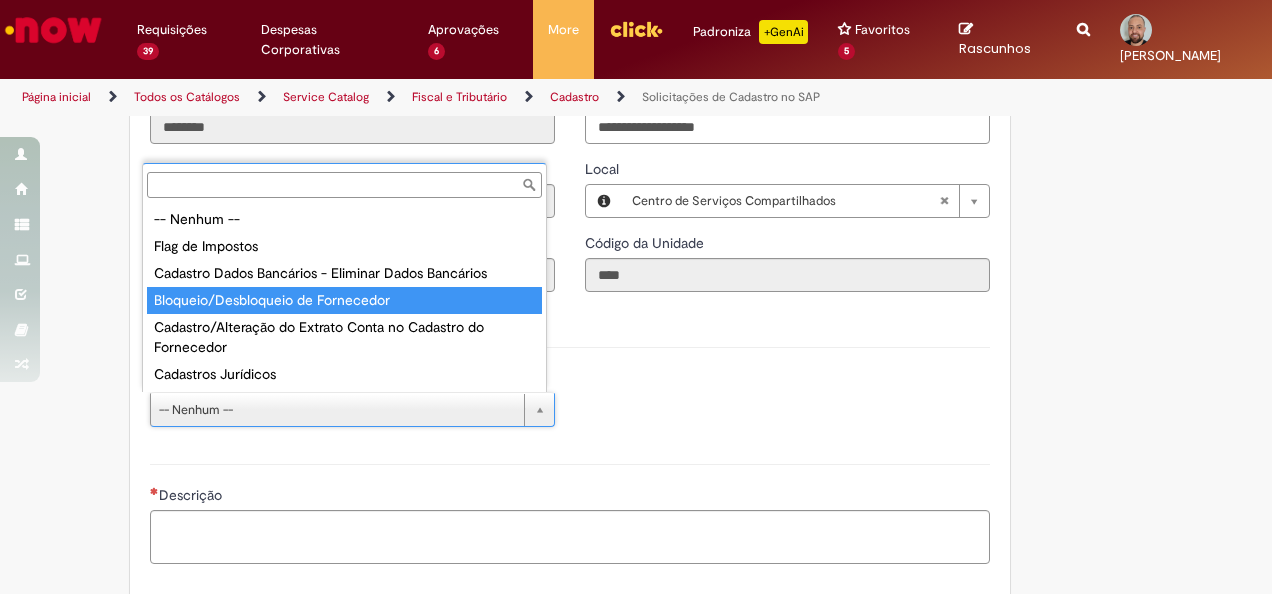 type on "**********" 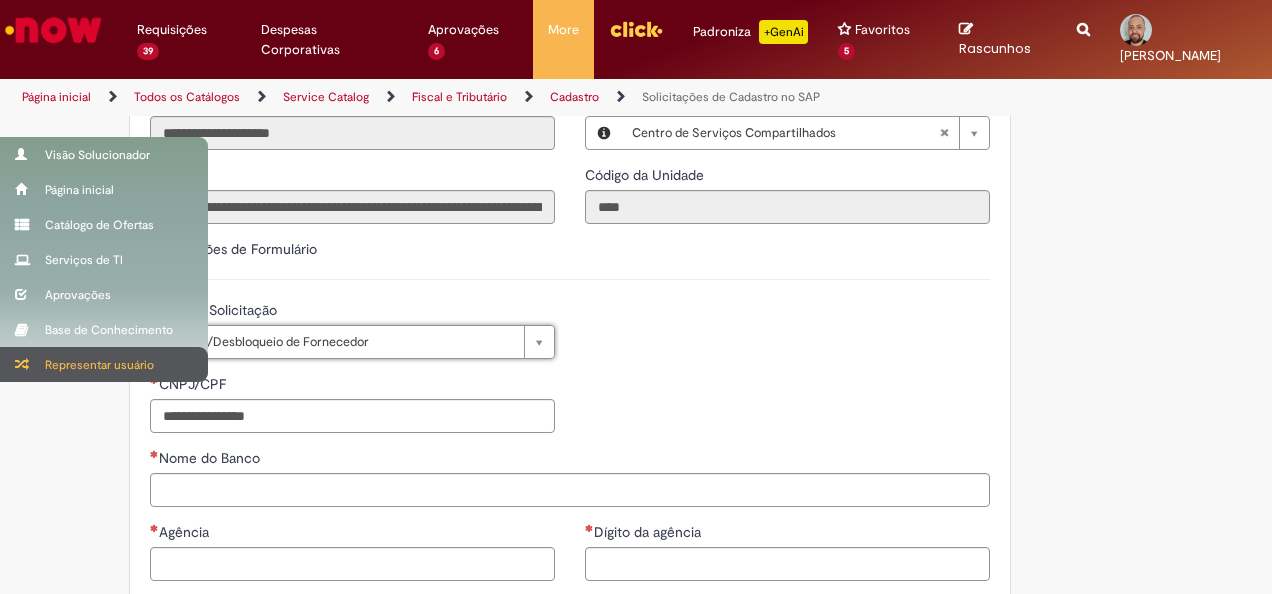 scroll, scrollTop: 500, scrollLeft: 0, axis: vertical 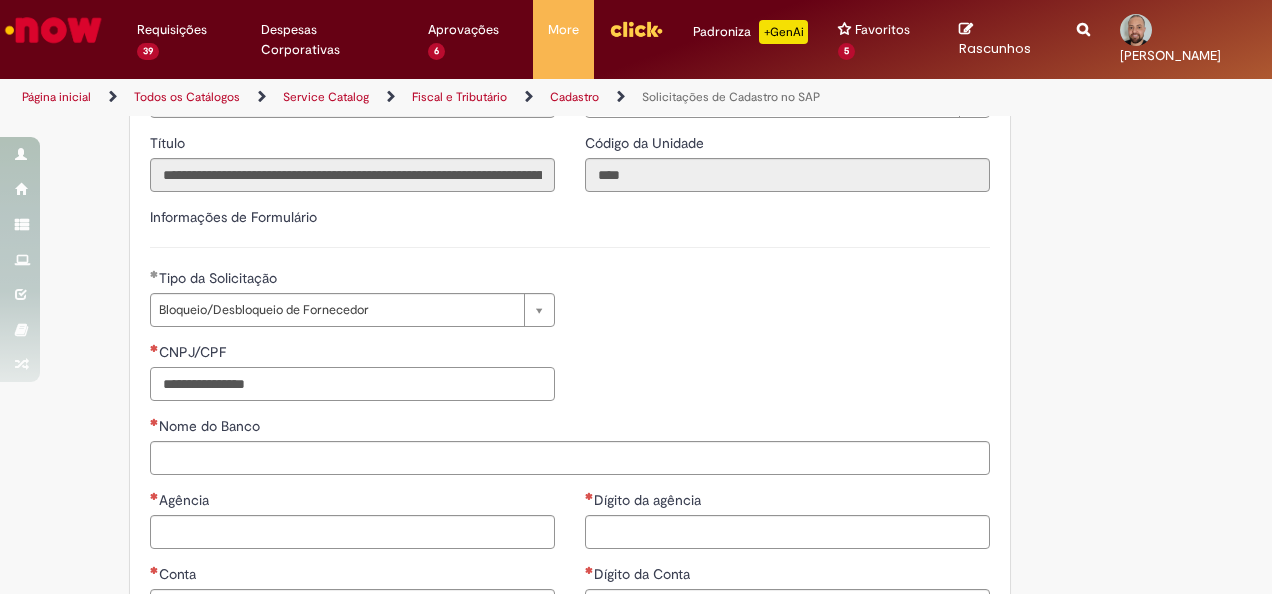 drag, startPoint x: 230, startPoint y: 375, endPoint x: 196, endPoint y: 441, distance: 74.24284 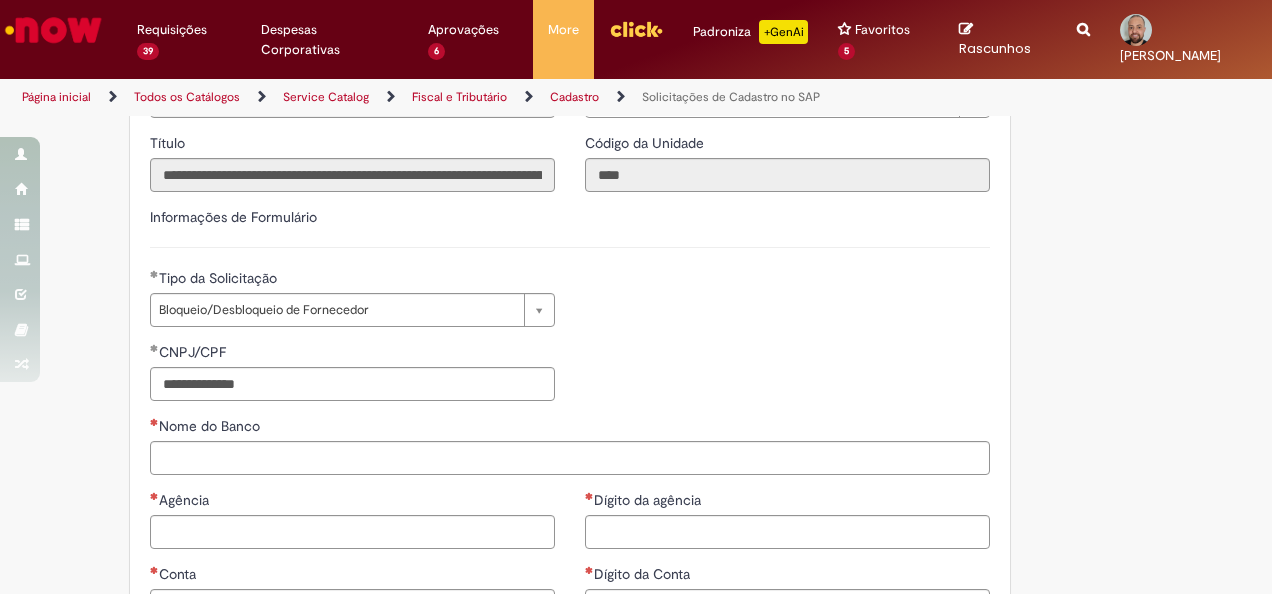 type on "**********" 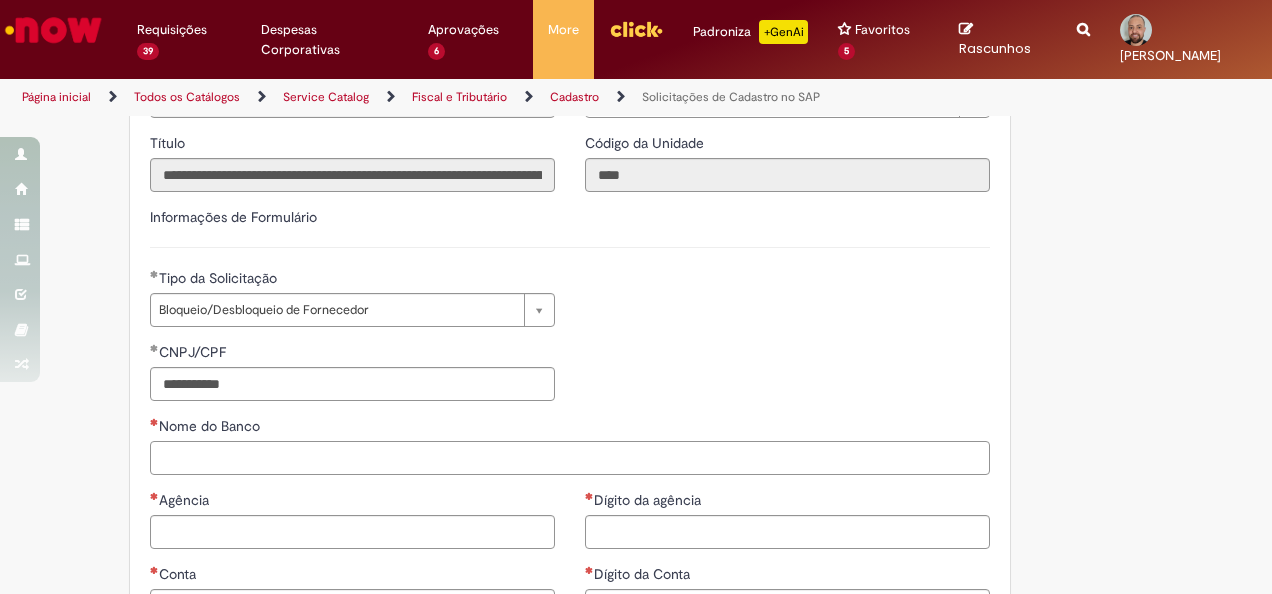 click on "Nome do Banco" at bounding box center (570, 458) 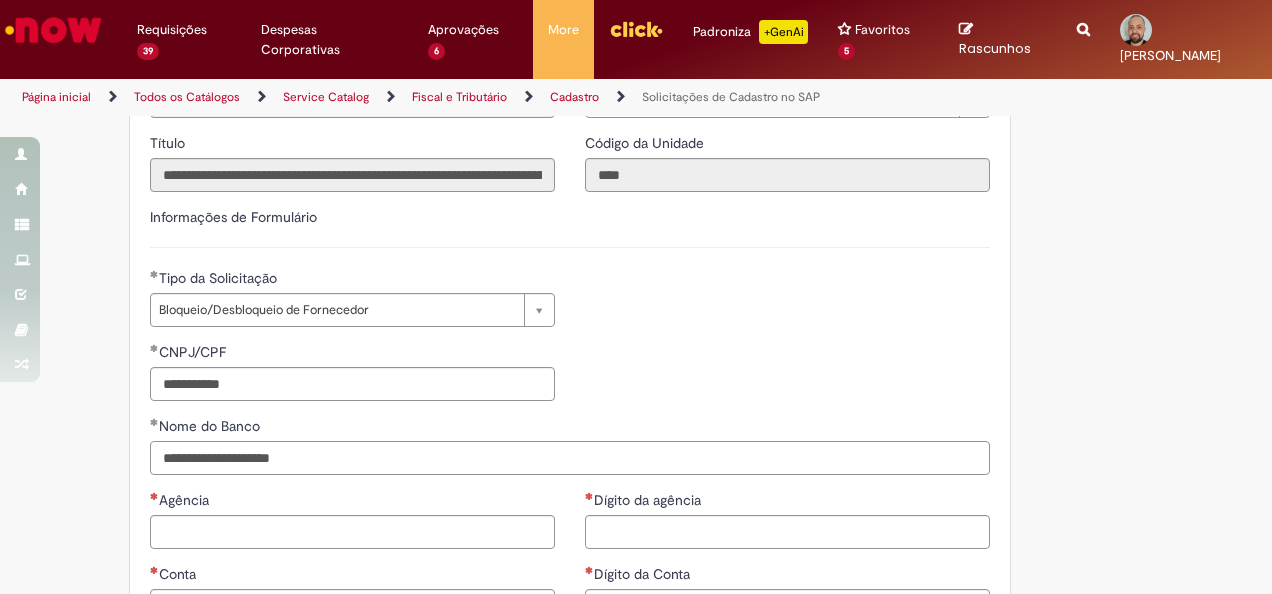 type on "**********" 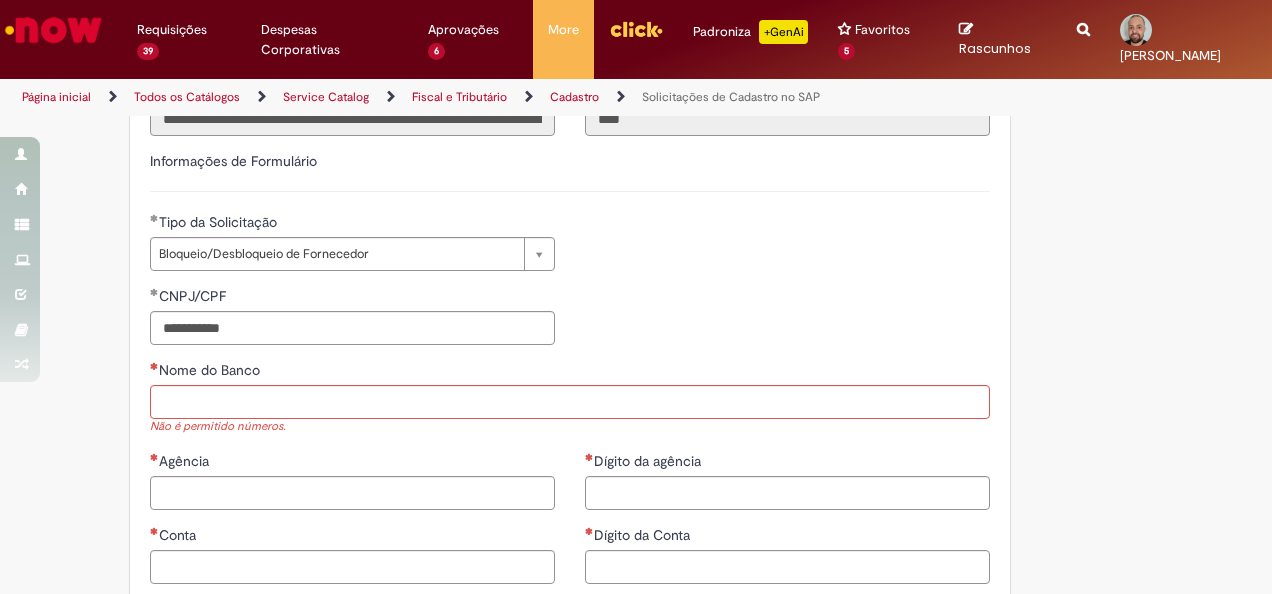 scroll, scrollTop: 600, scrollLeft: 0, axis: vertical 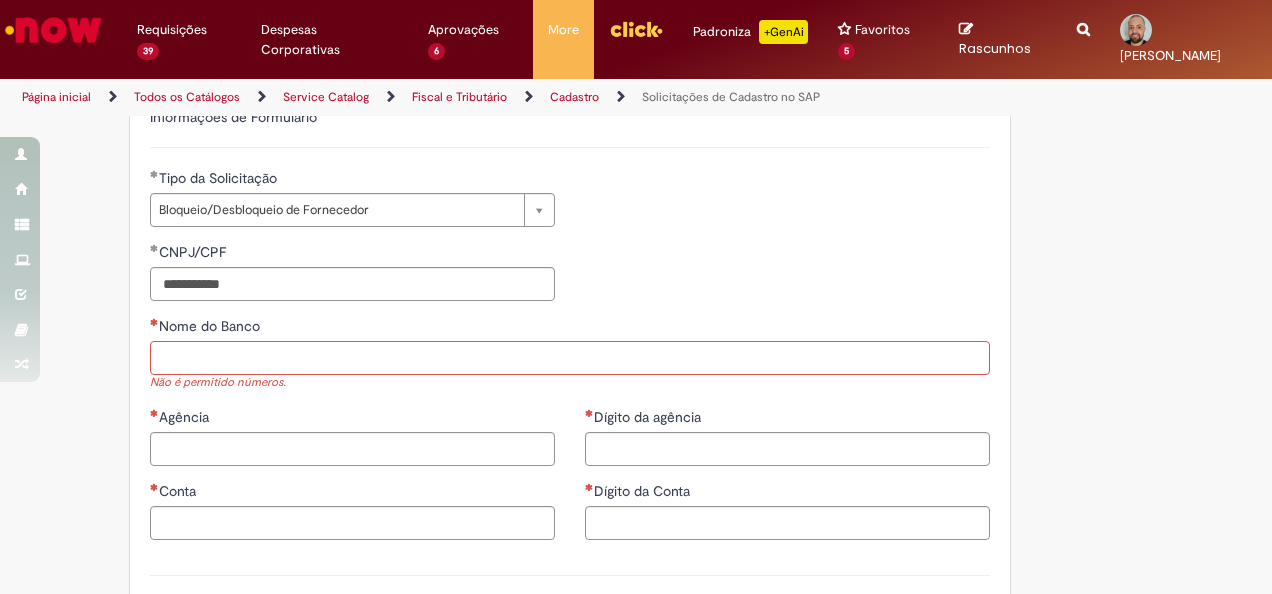 click on "Nome do Banco" at bounding box center [570, 358] 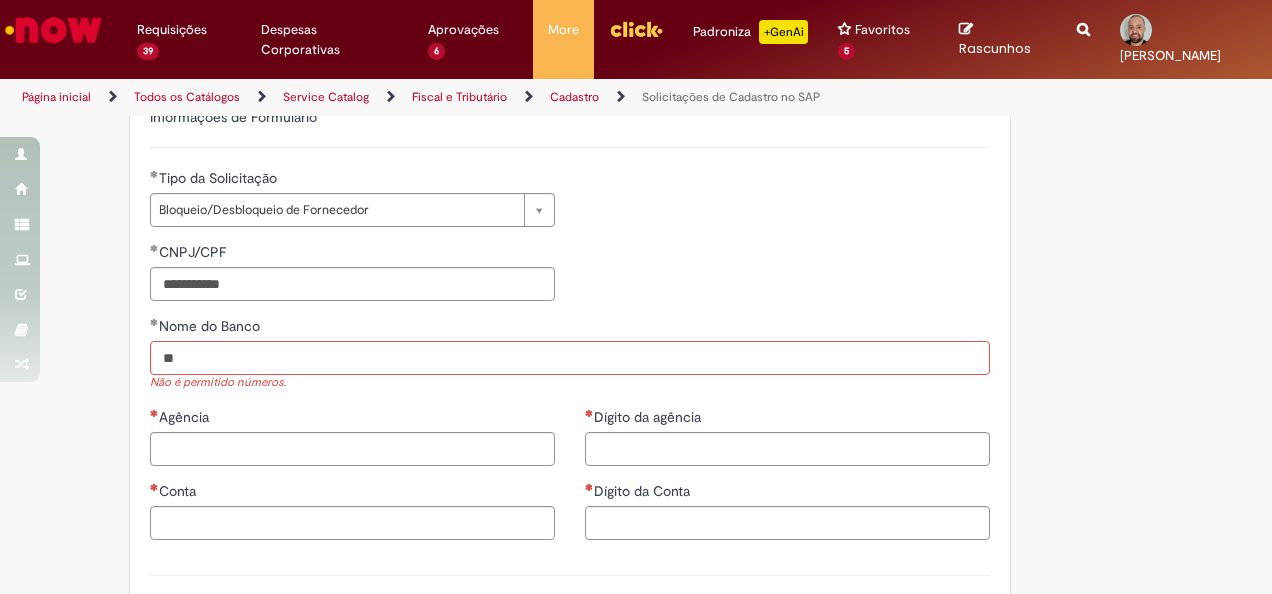 type on "**" 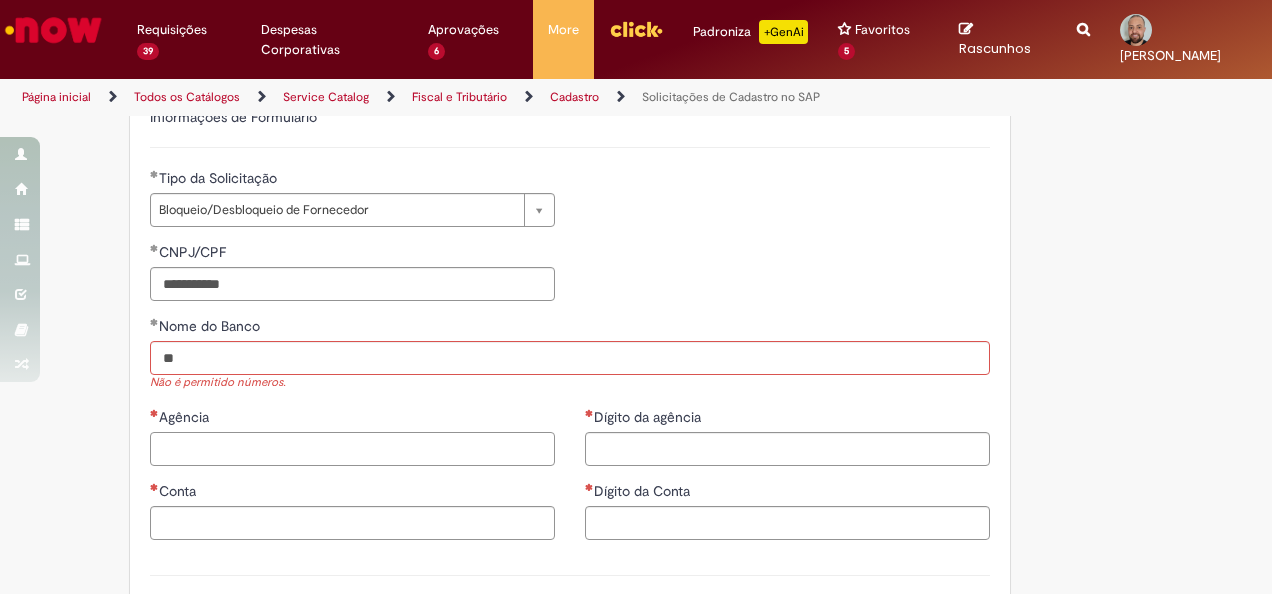 click on "Agência" at bounding box center (352, 449) 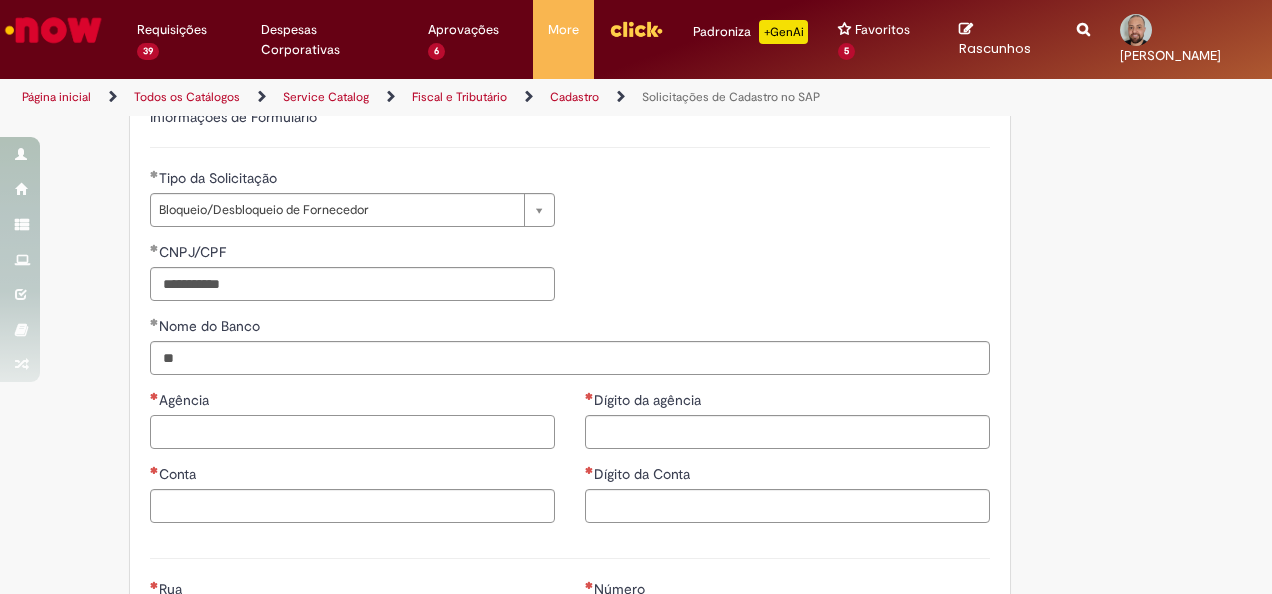 paste on "****" 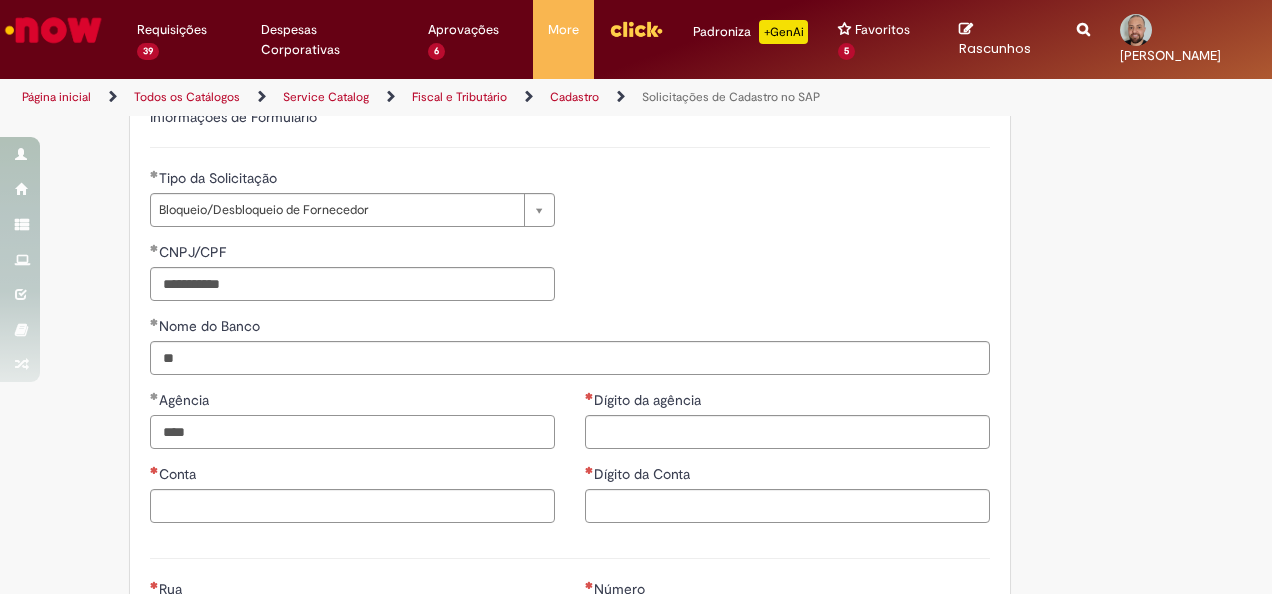 type on "****" 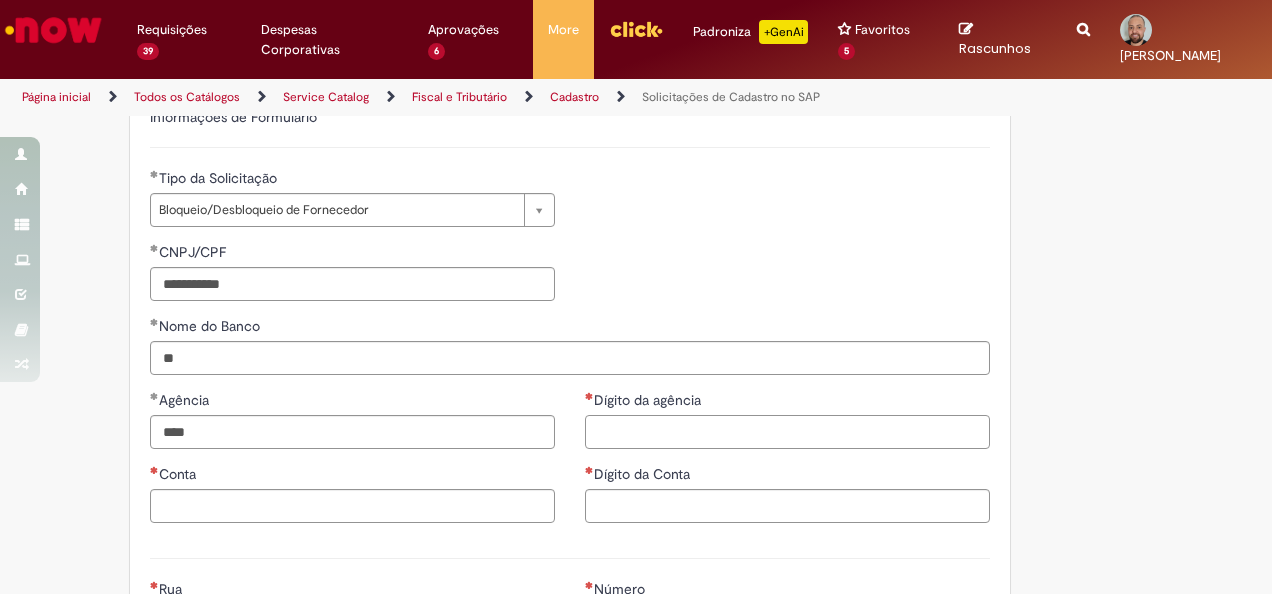 click on "Dígito da agência" at bounding box center [787, 432] 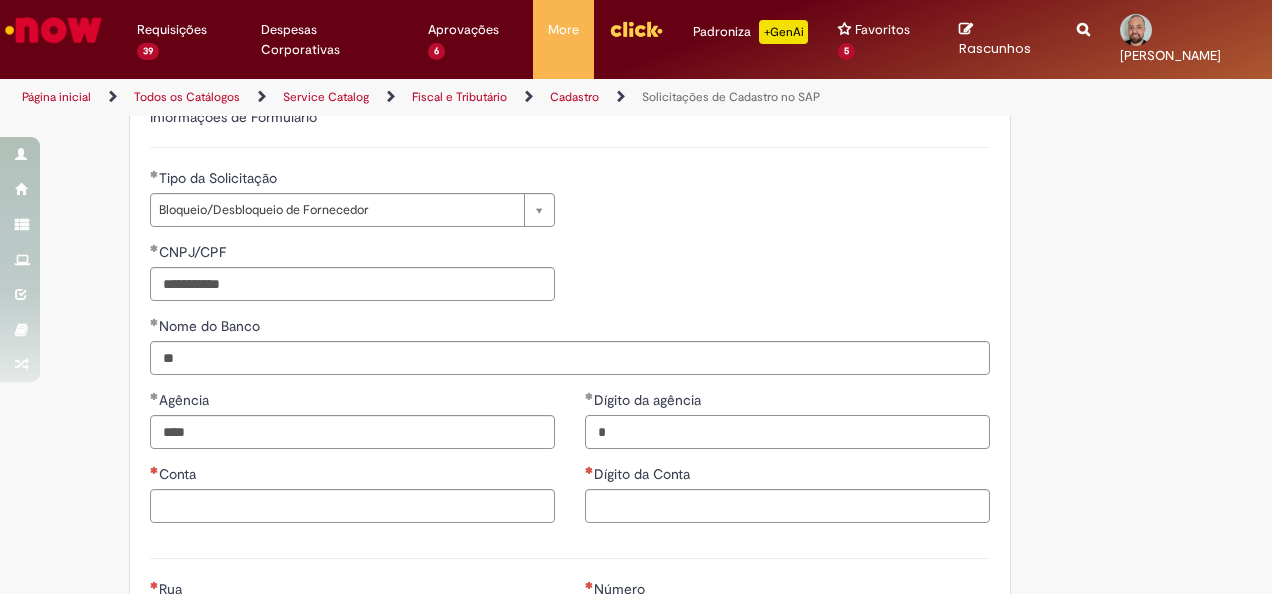 type on "*" 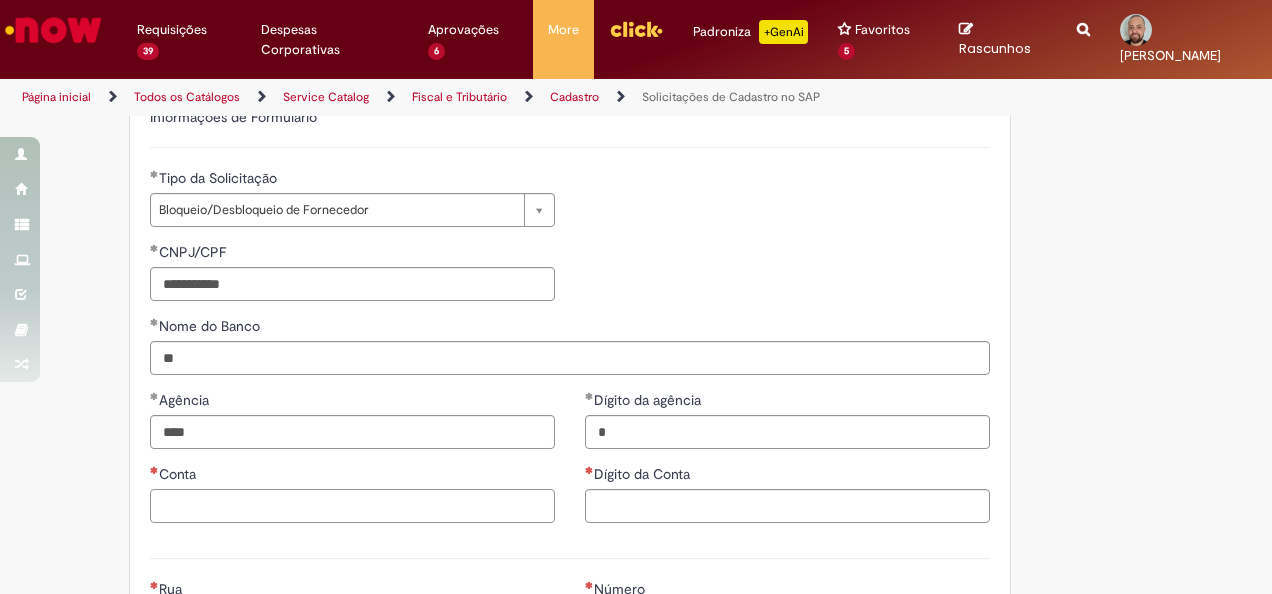 click on "Conta" at bounding box center (352, 506) 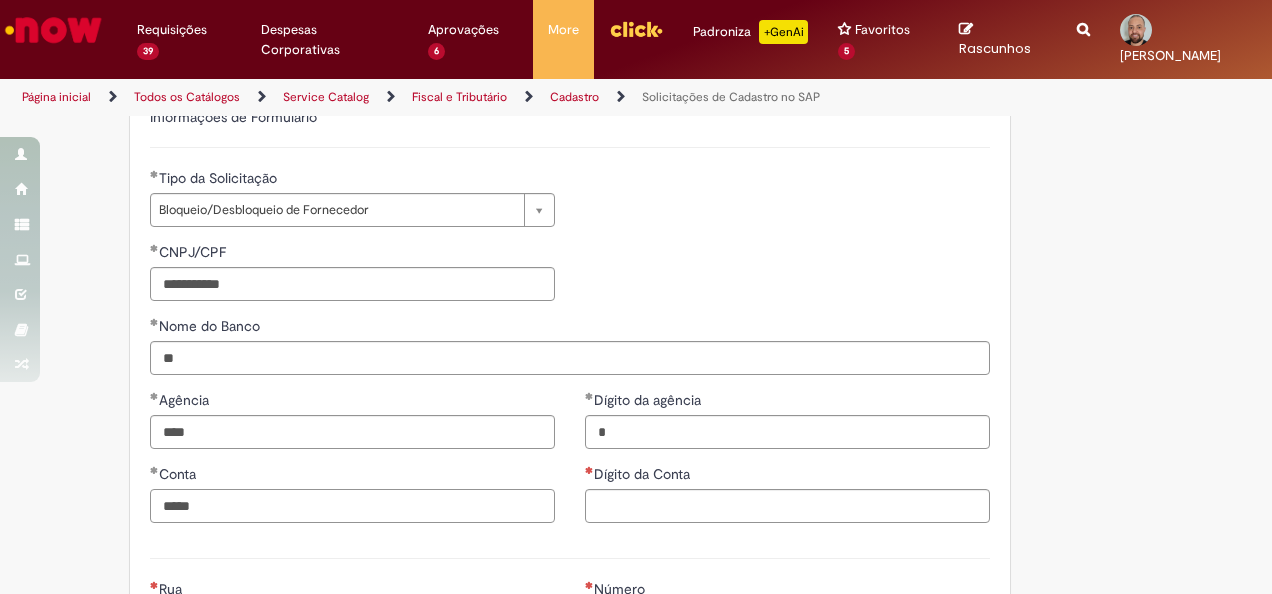 type on "*****" 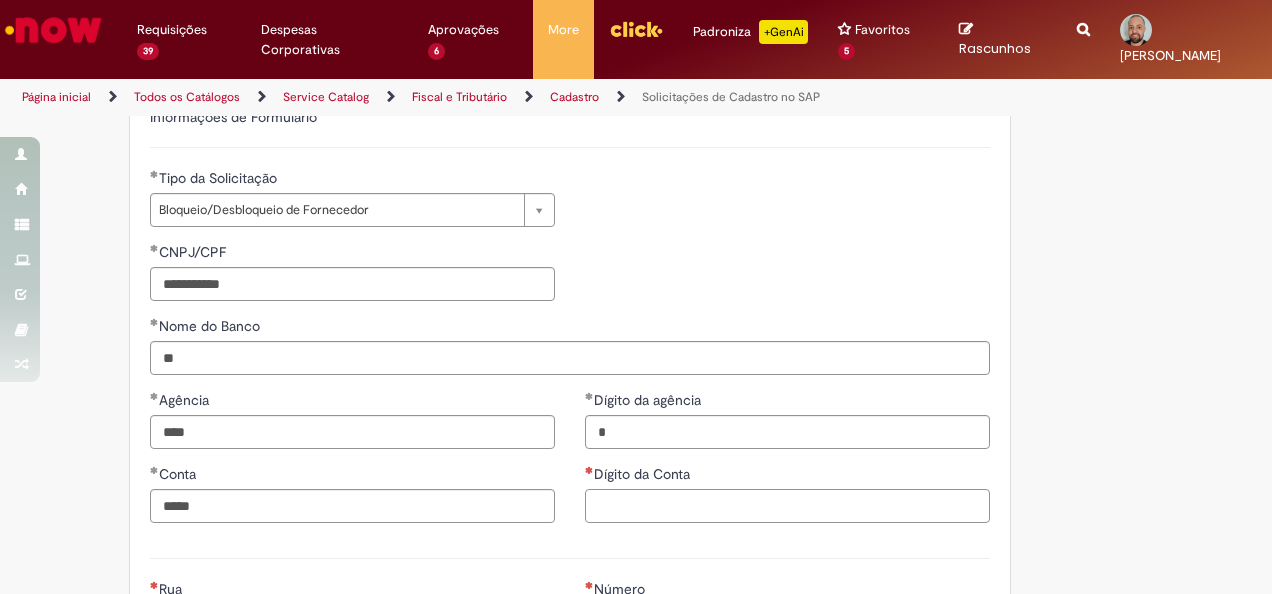 click on "Dígito da Conta" at bounding box center (787, 506) 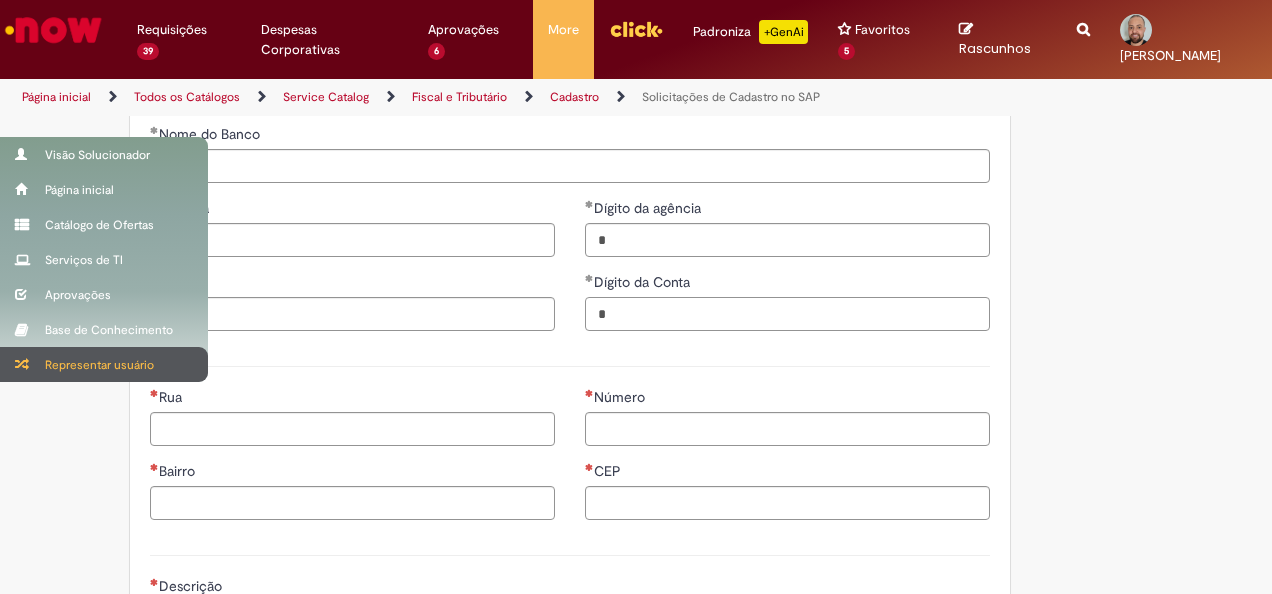 scroll, scrollTop: 900, scrollLeft: 0, axis: vertical 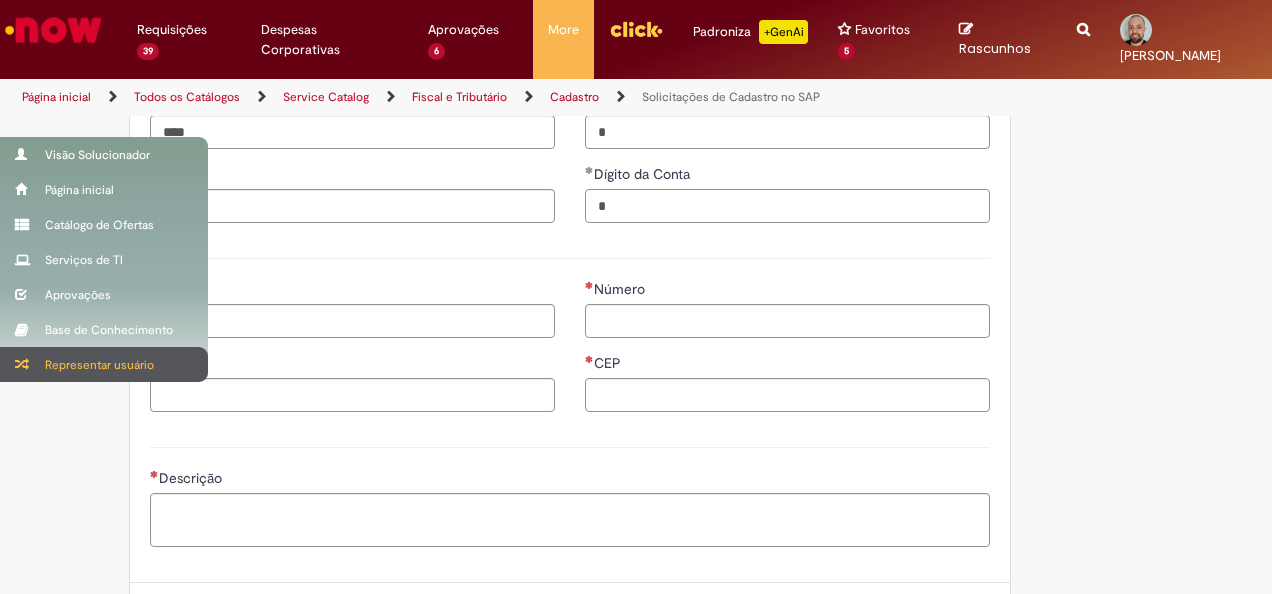 type on "*" 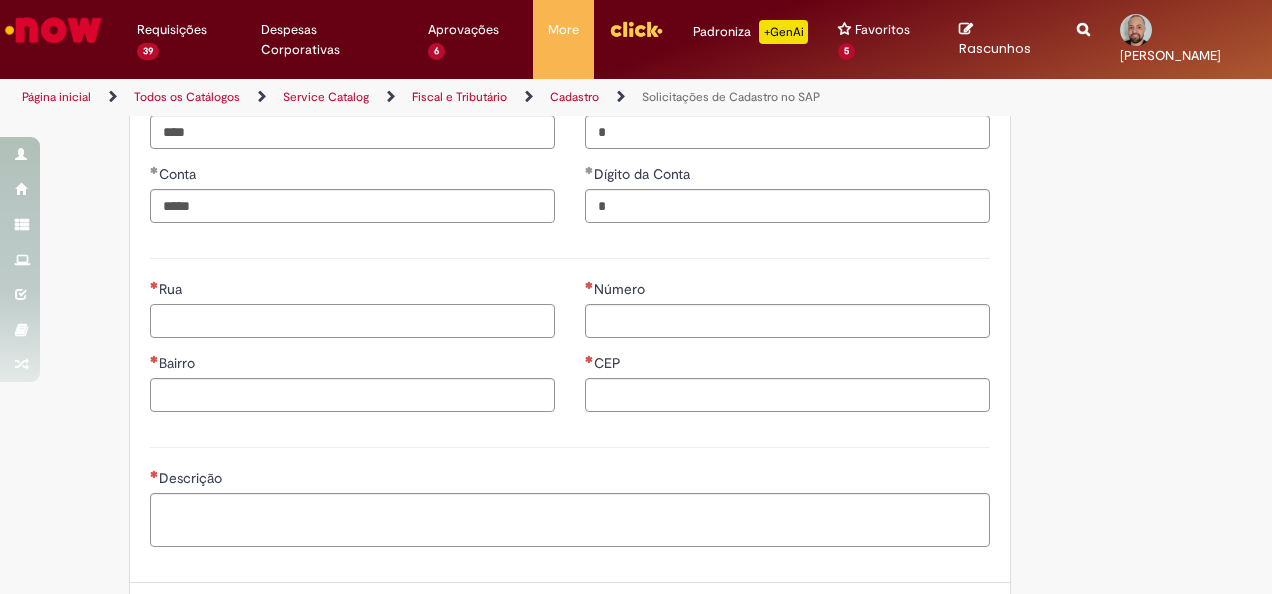 click on "Rua" at bounding box center [352, 321] 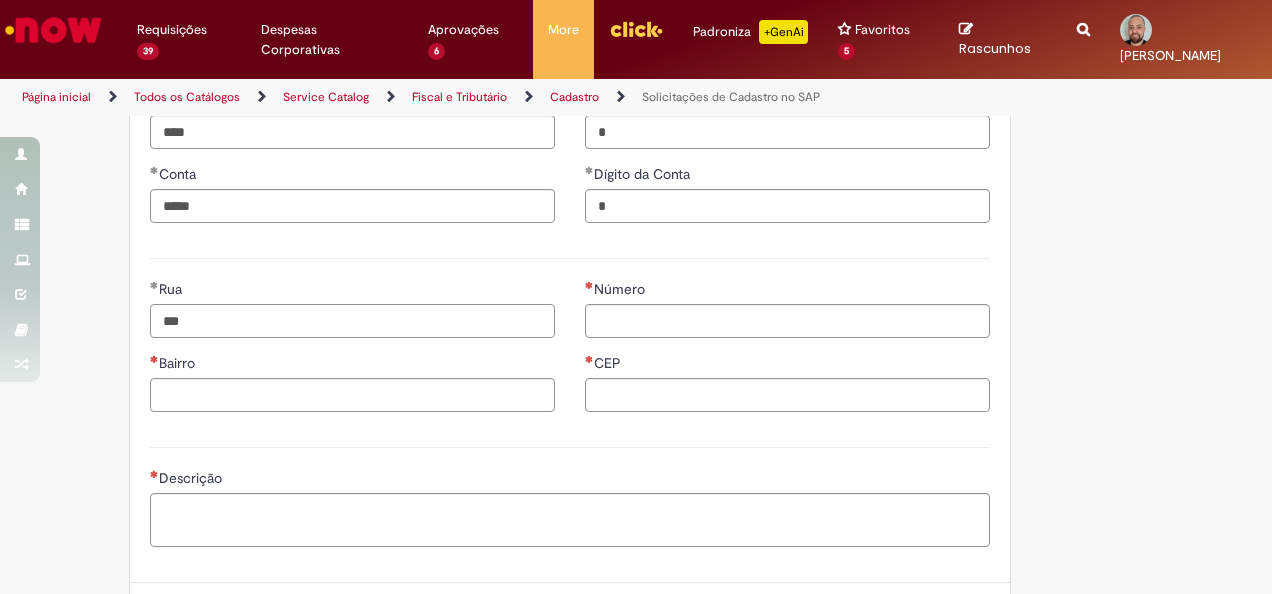 type on "***" 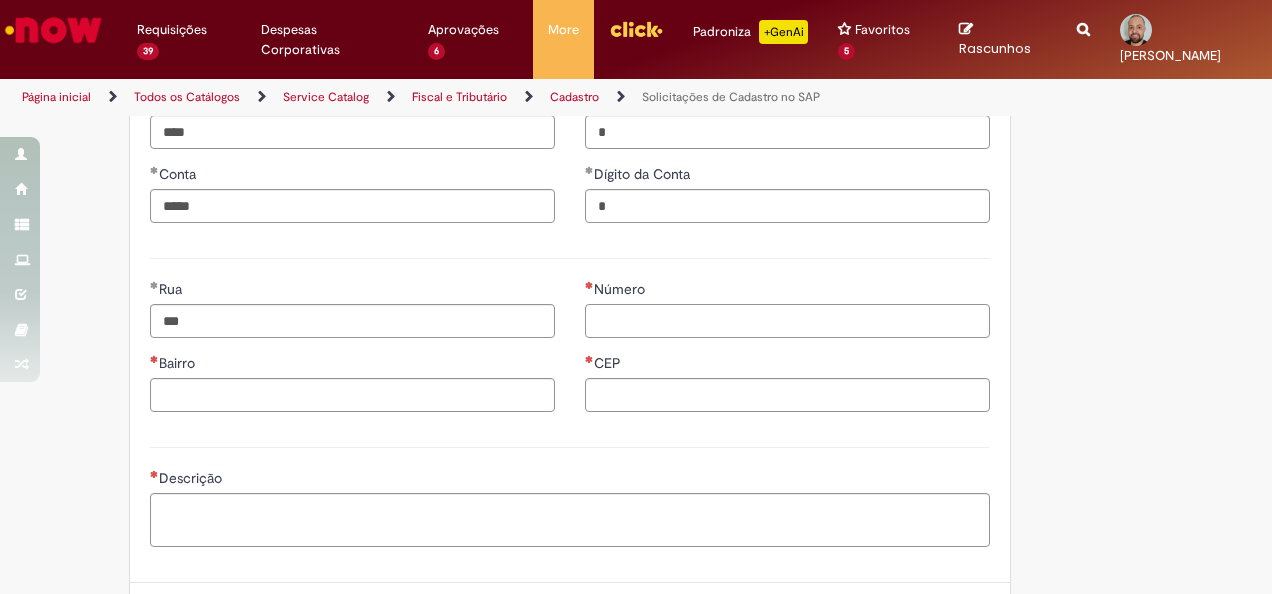click on "Número" at bounding box center (787, 321) 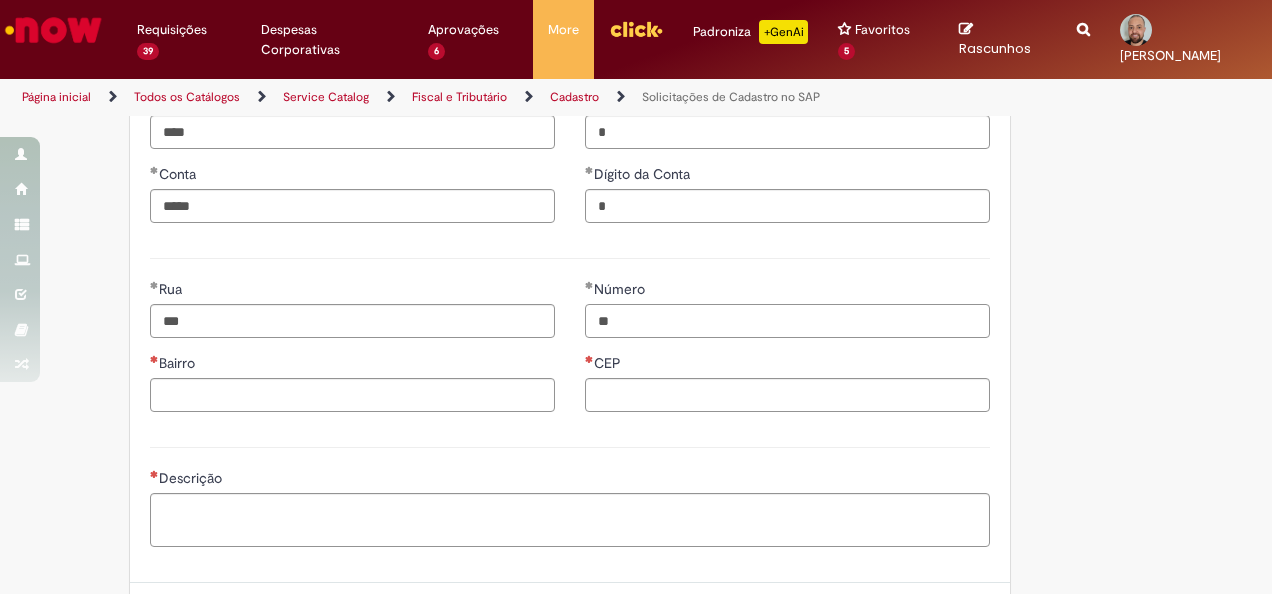 type on "**" 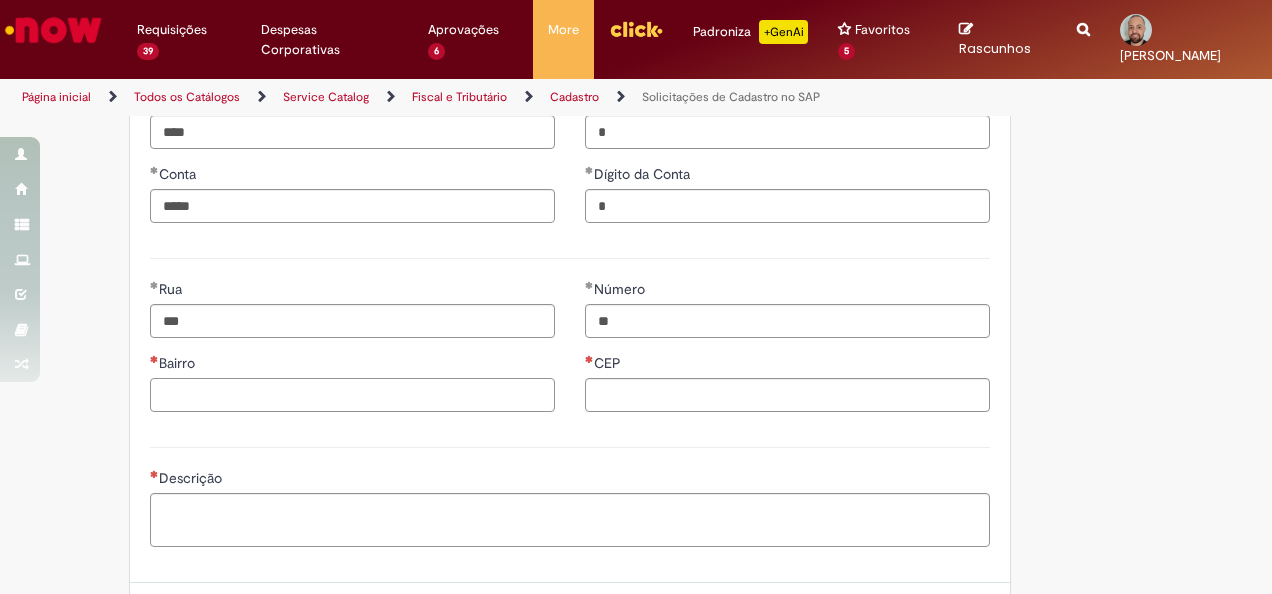 drag, startPoint x: 330, startPoint y: 383, endPoint x: 324, endPoint y: 393, distance: 11.661903 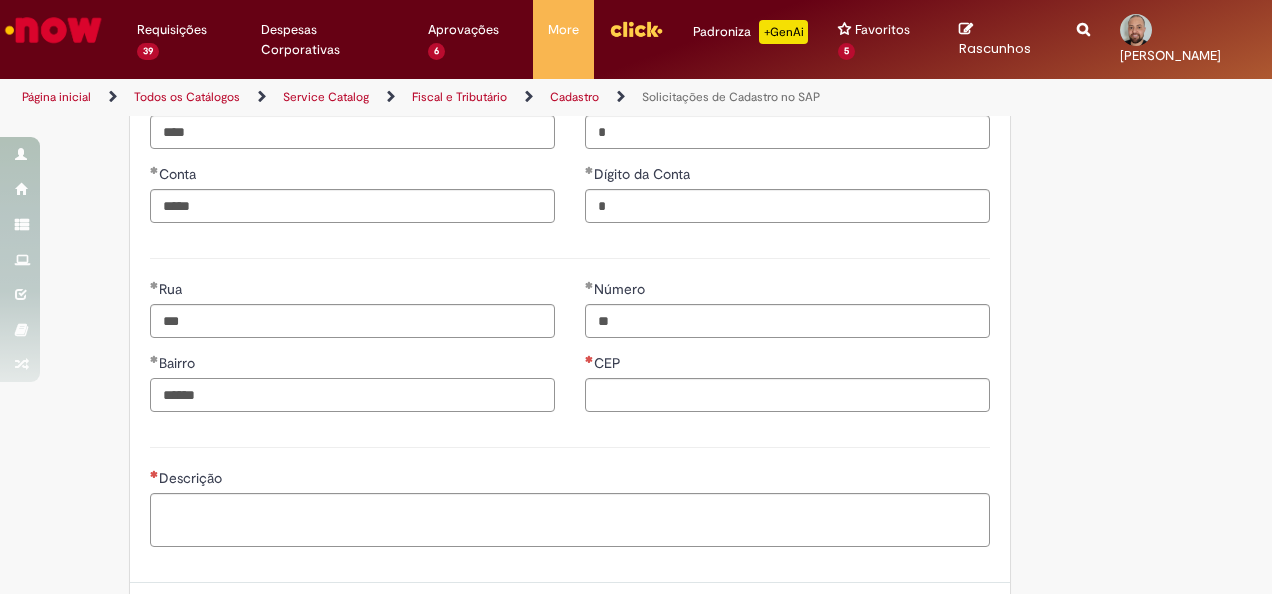 type on "******" 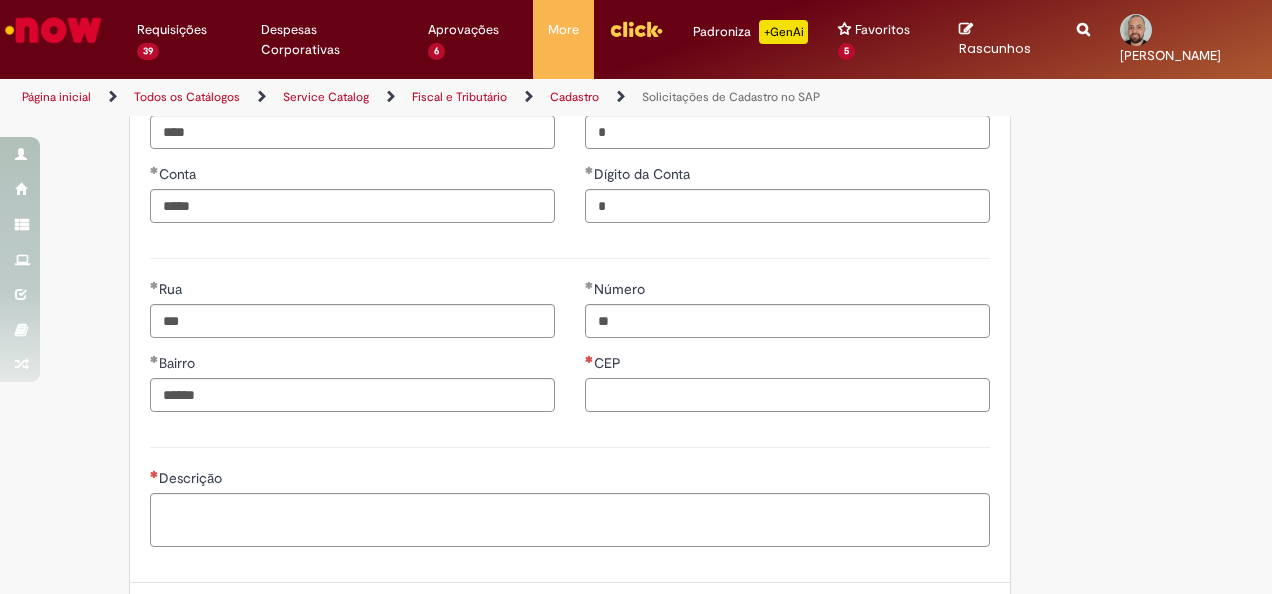 click on "CEP" at bounding box center (787, 395) 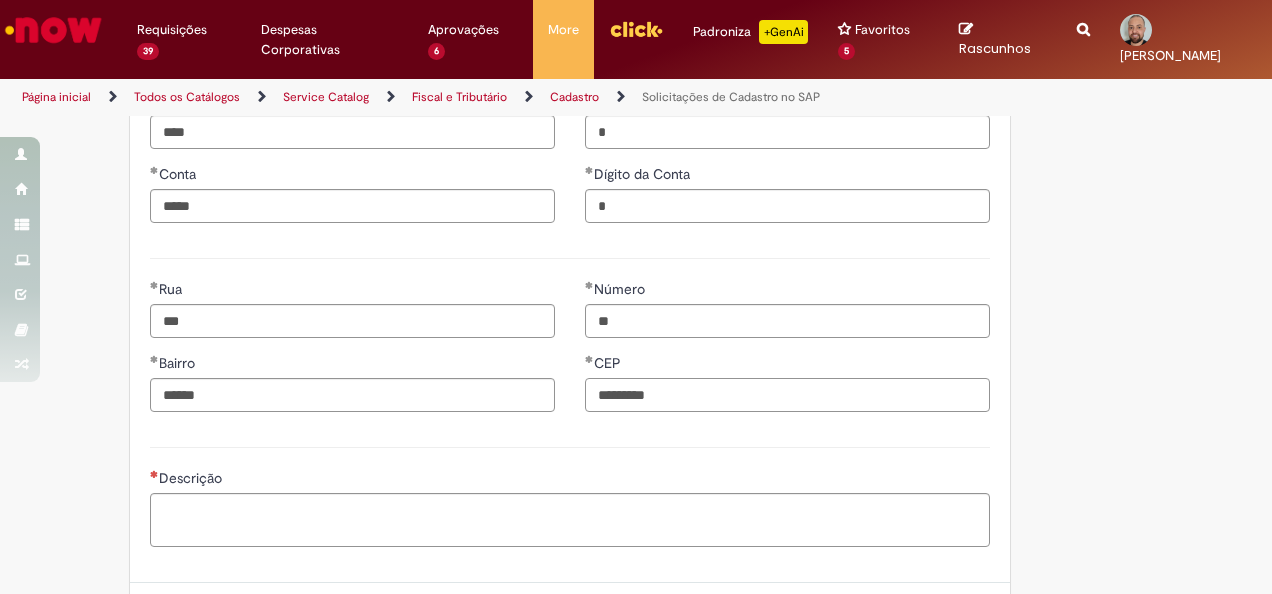 type on "*********" 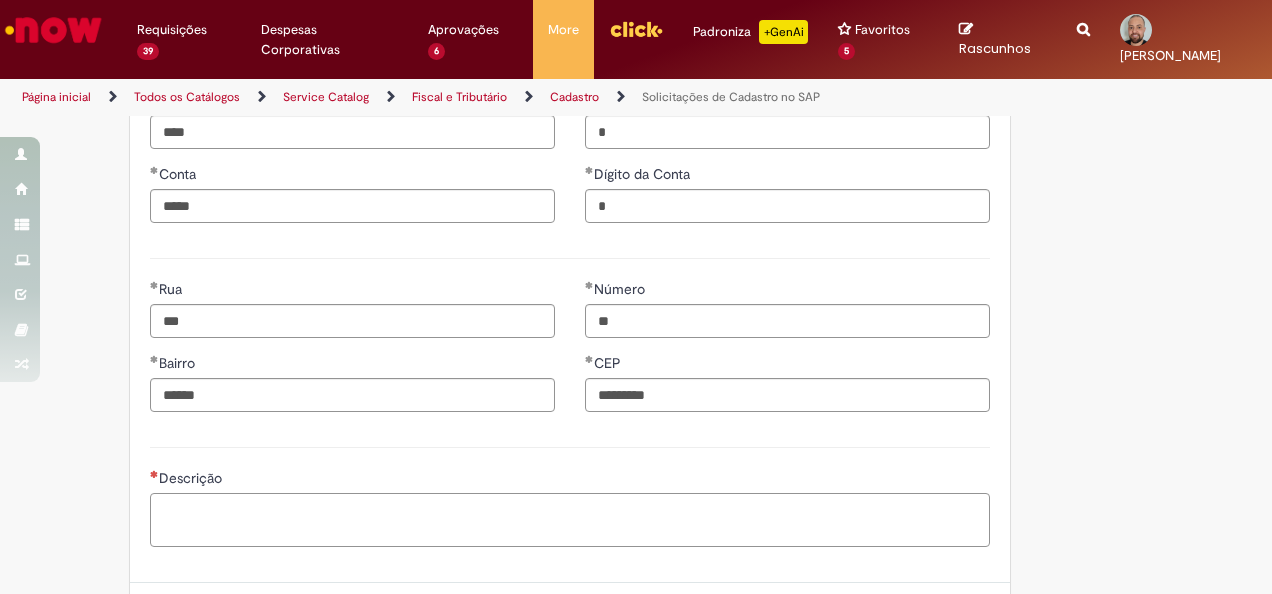 click on "Descrição" at bounding box center (570, 519) 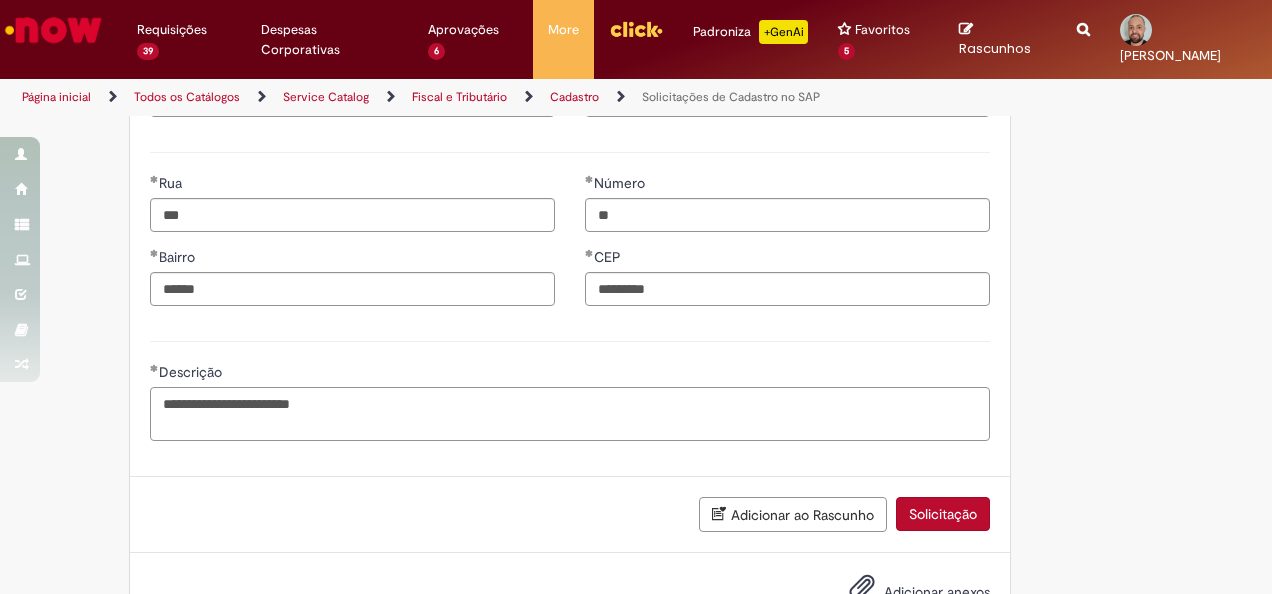 scroll, scrollTop: 1068, scrollLeft: 0, axis: vertical 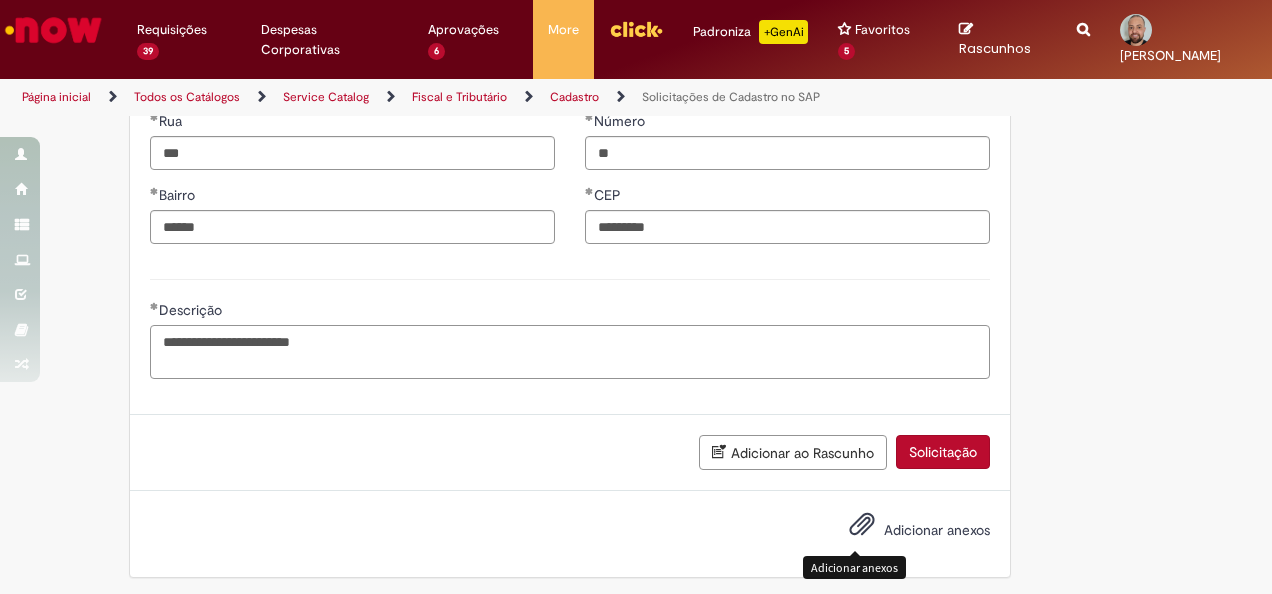 type on "**********" 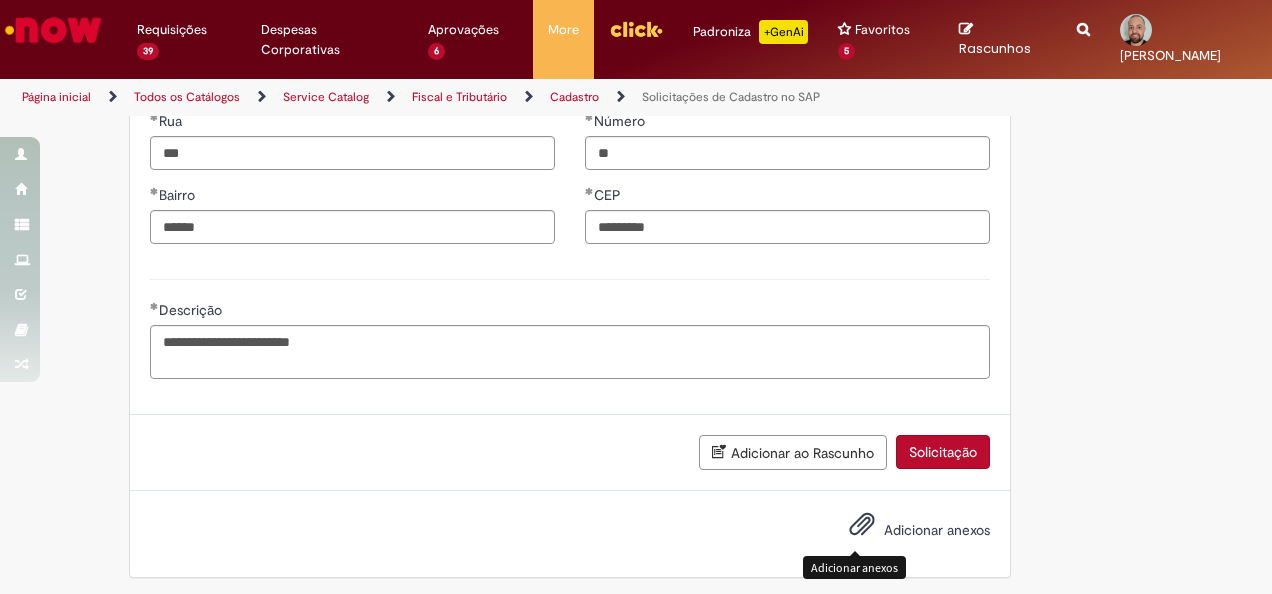 click at bounding box center [862, 525] 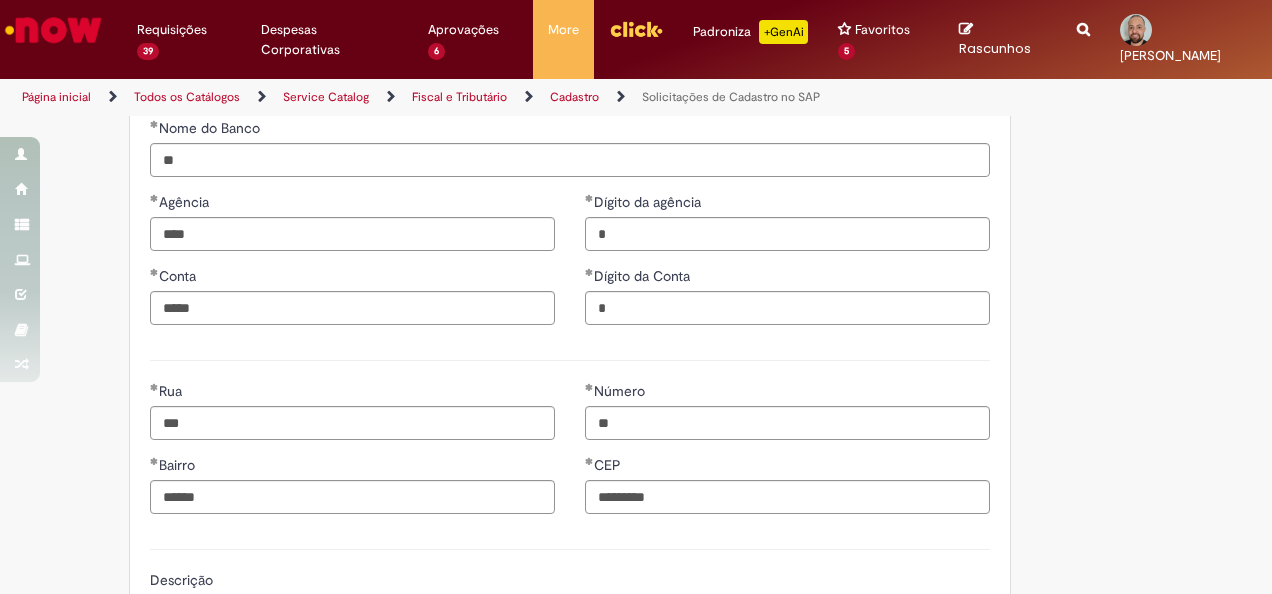 scroll, scrollTop: 968, scrollLeft: 0, axis: vertical 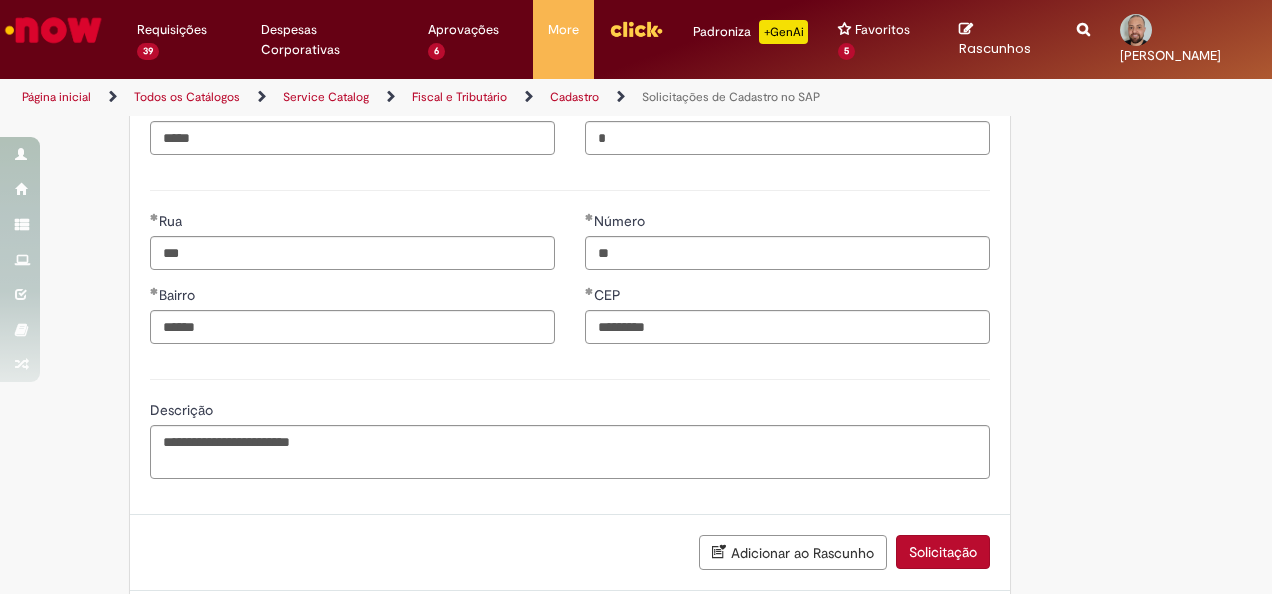 click on "Solicitação" at bounding box center [943, 552] 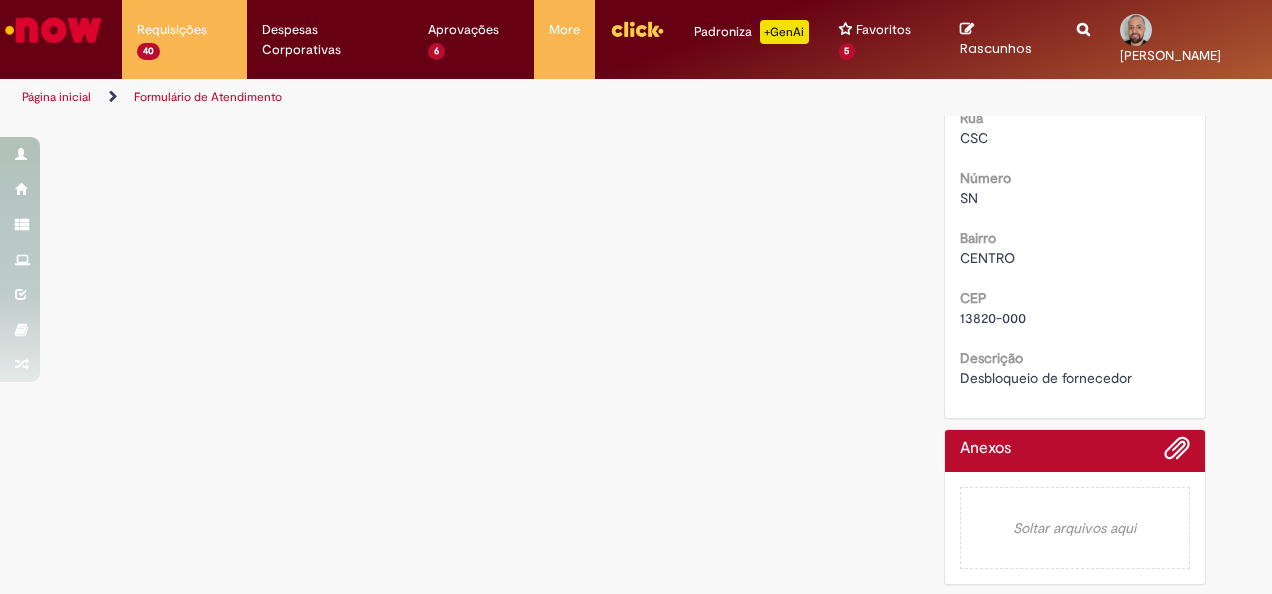 scroll, scrollTop: 0, scrollLeft: 0, axis: both 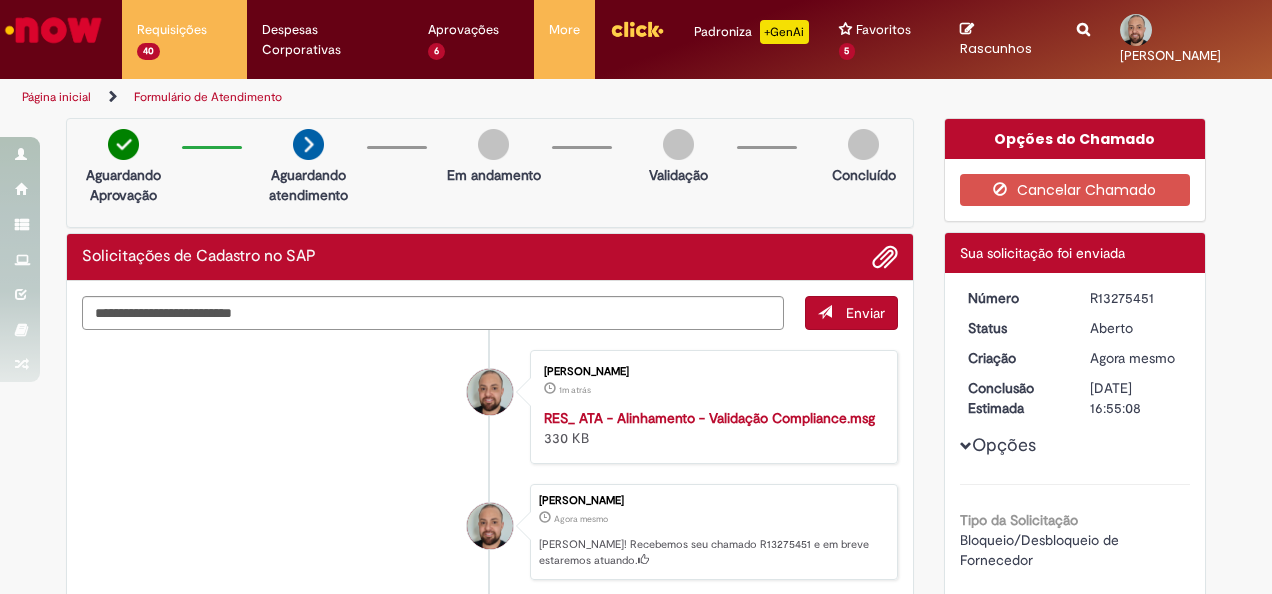 click on "R13275451" at bounding box center [1136, 298] 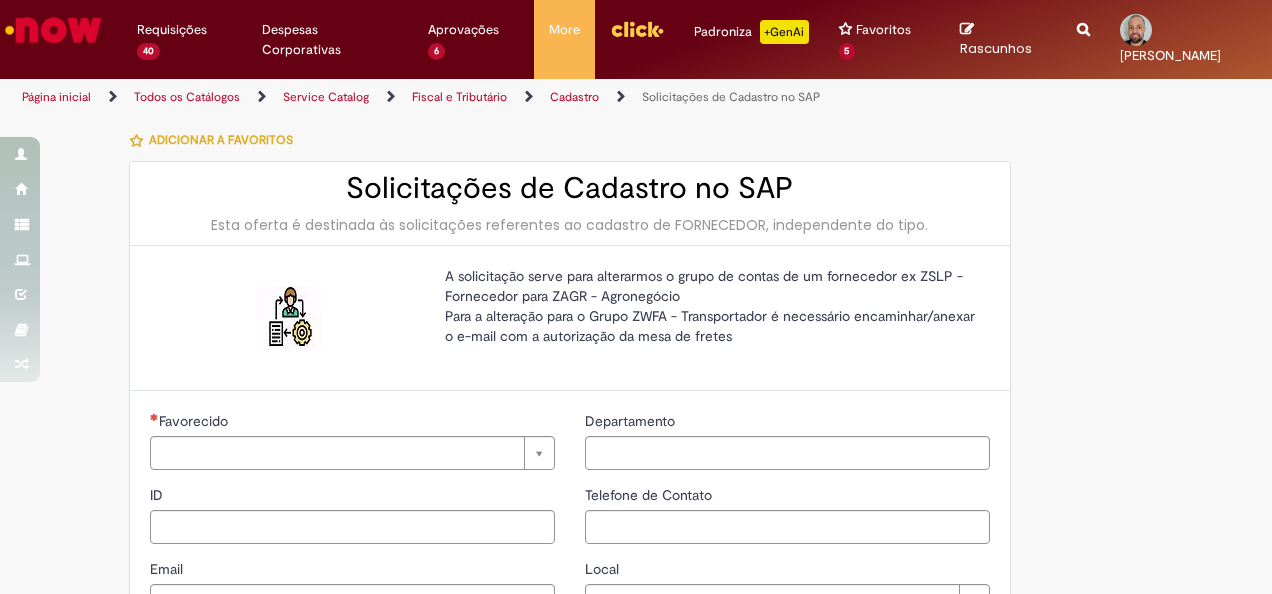 type on "********" 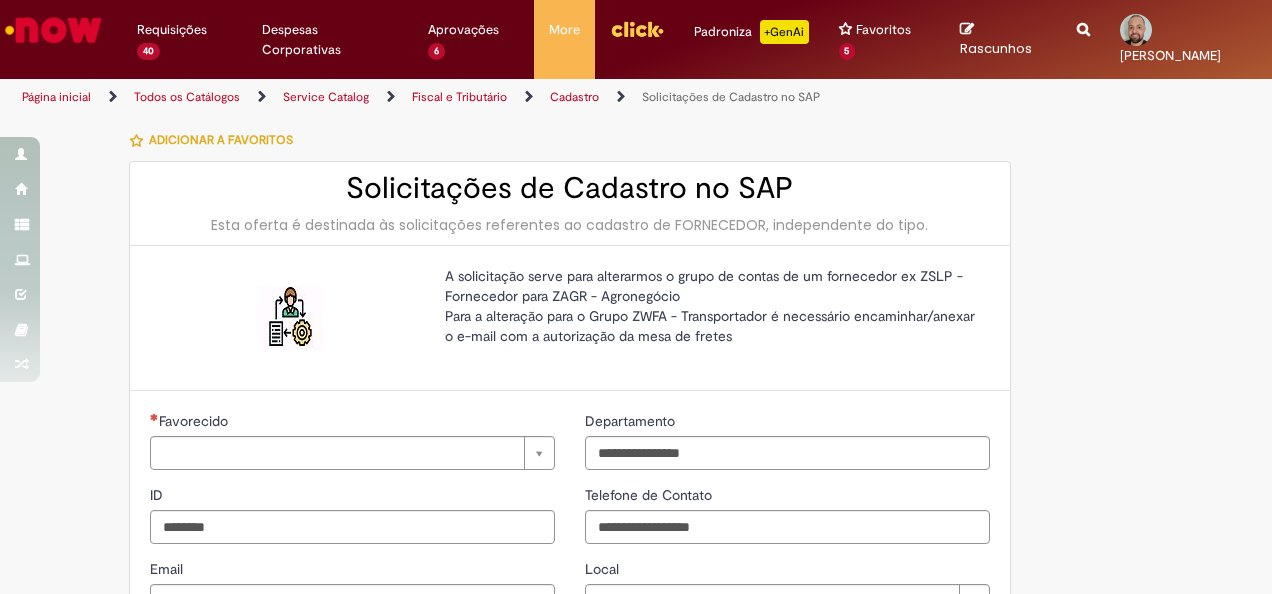 type on "**********" 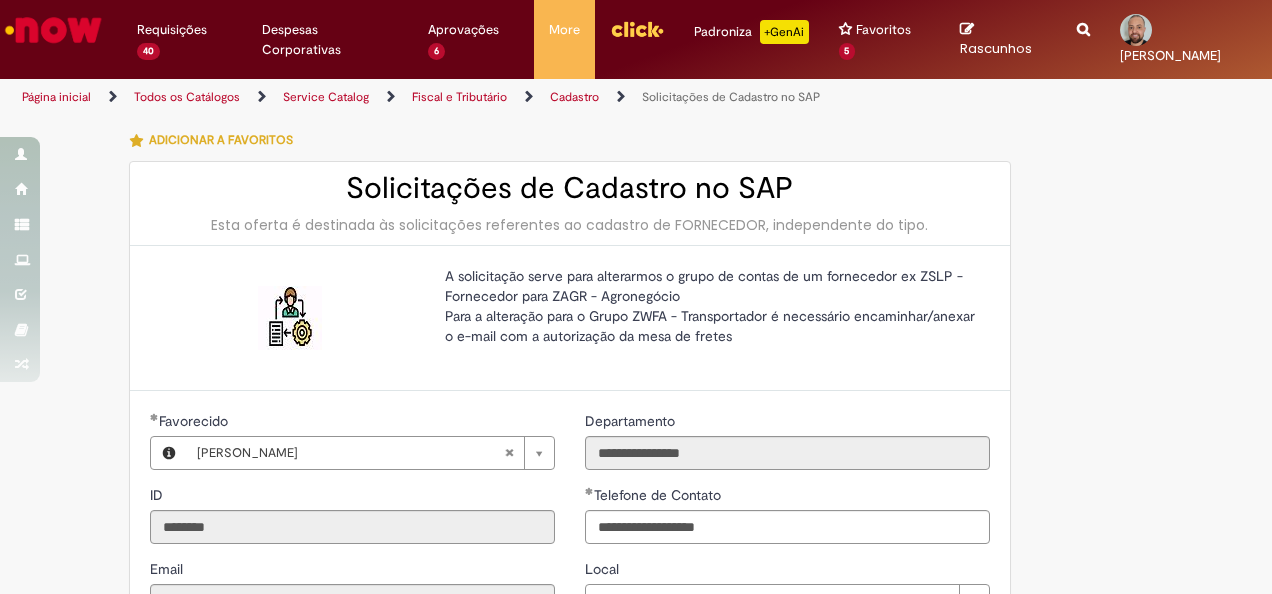 type on "**********" 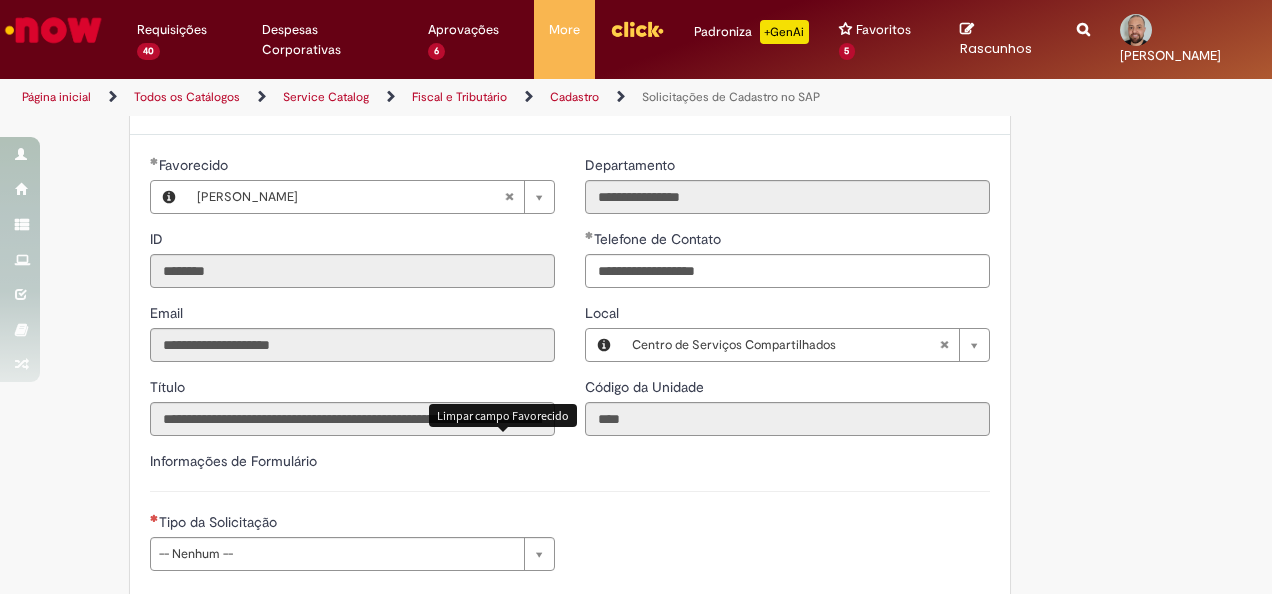 scroll, scrollTop: 400, scrollLeft: 0, axis: vertical 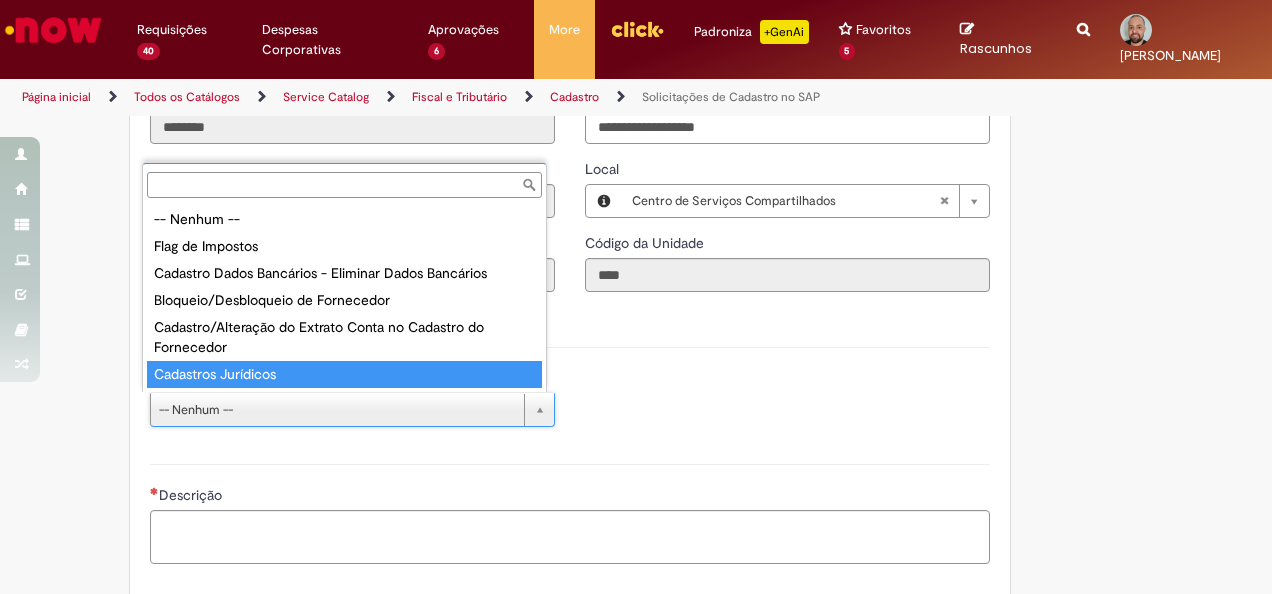 type on "**********" 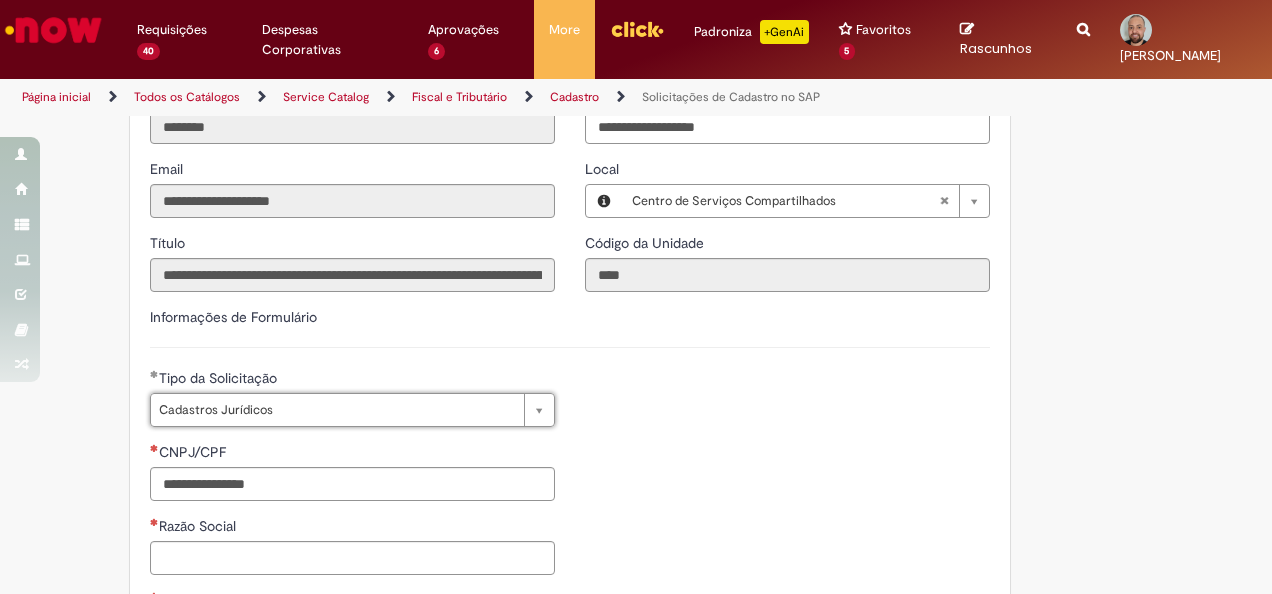 scroll, scrollTop: 500, scrollLeft: 0, axis: vertical 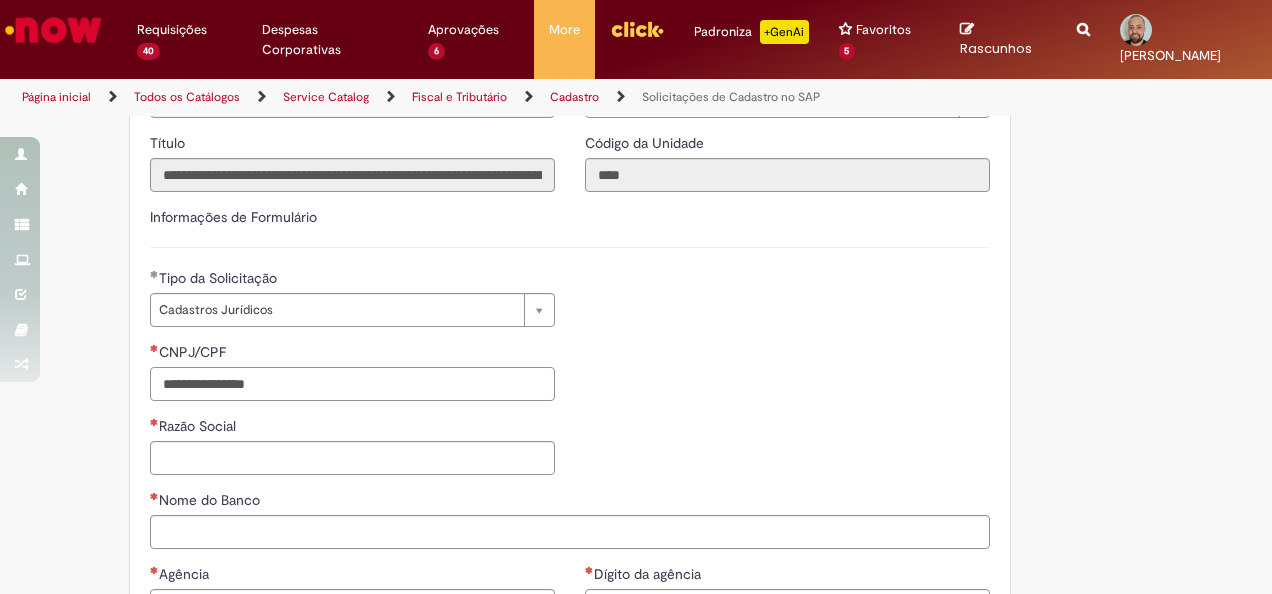 click on "CNPJ/CPF" at bounding box center [352, 384] 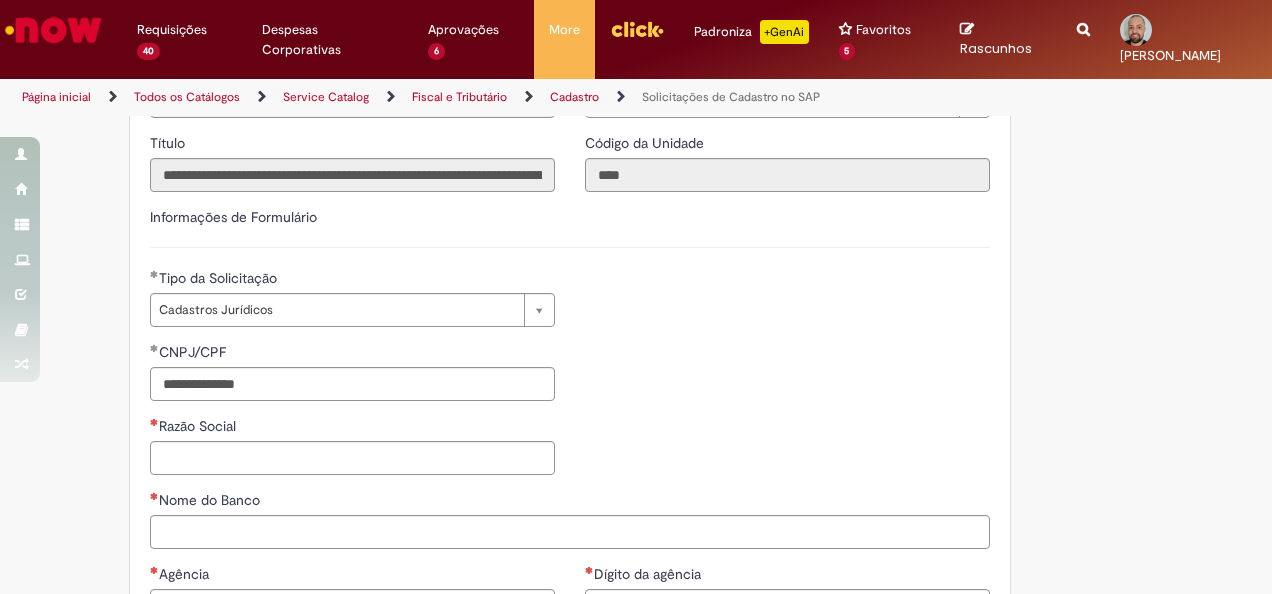 type on "**********" 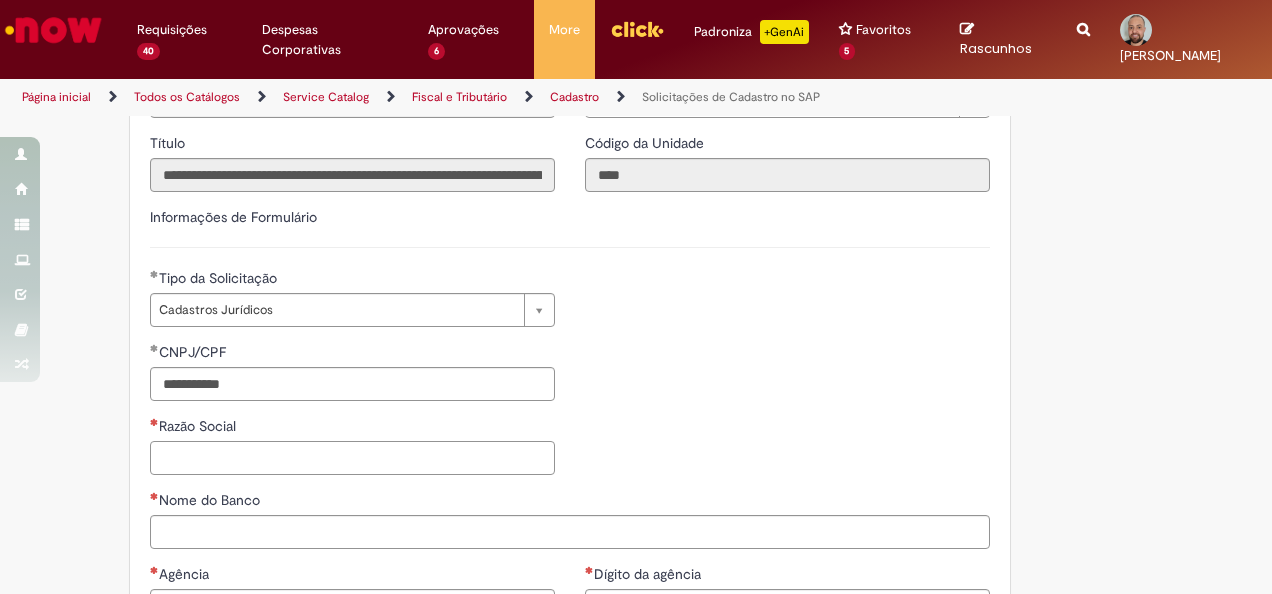 click on "Razão Social" at bounding box center (352, 458) 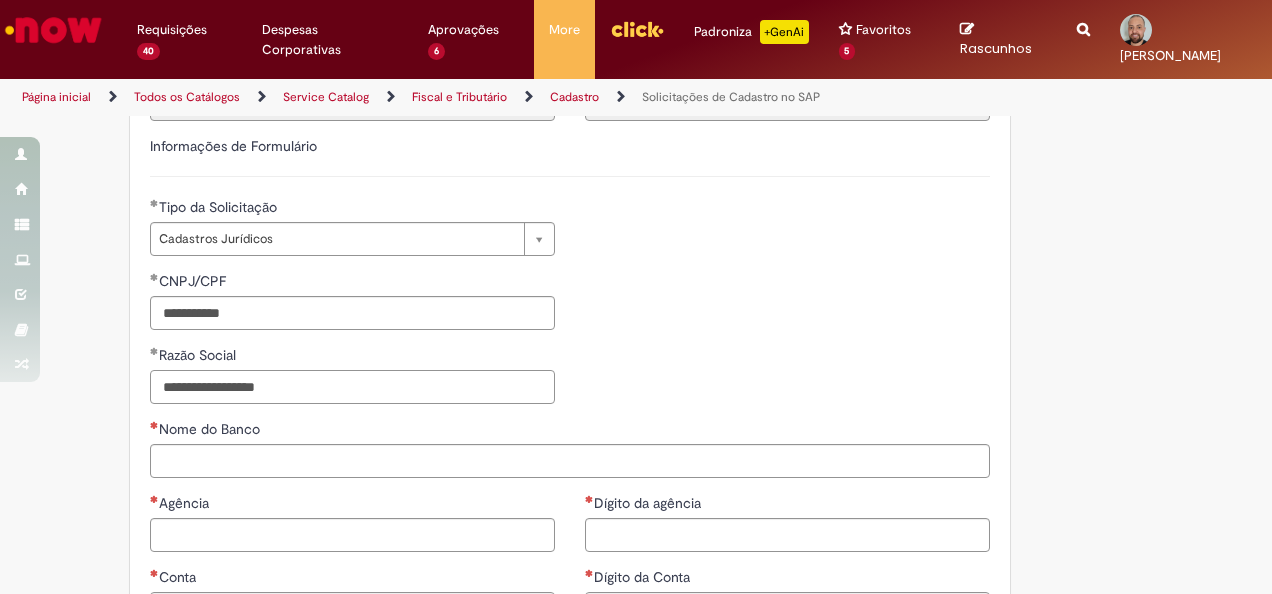 scroll, scrollTop: 600, scrollLeft: 0, axis: vertical 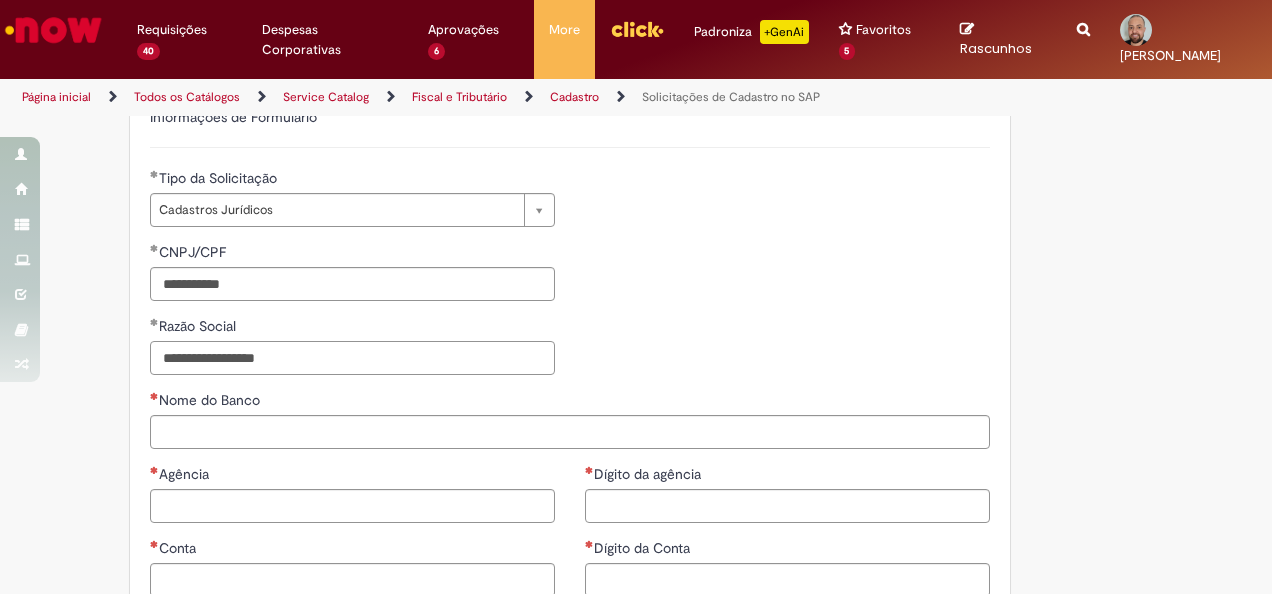 type on "**********" 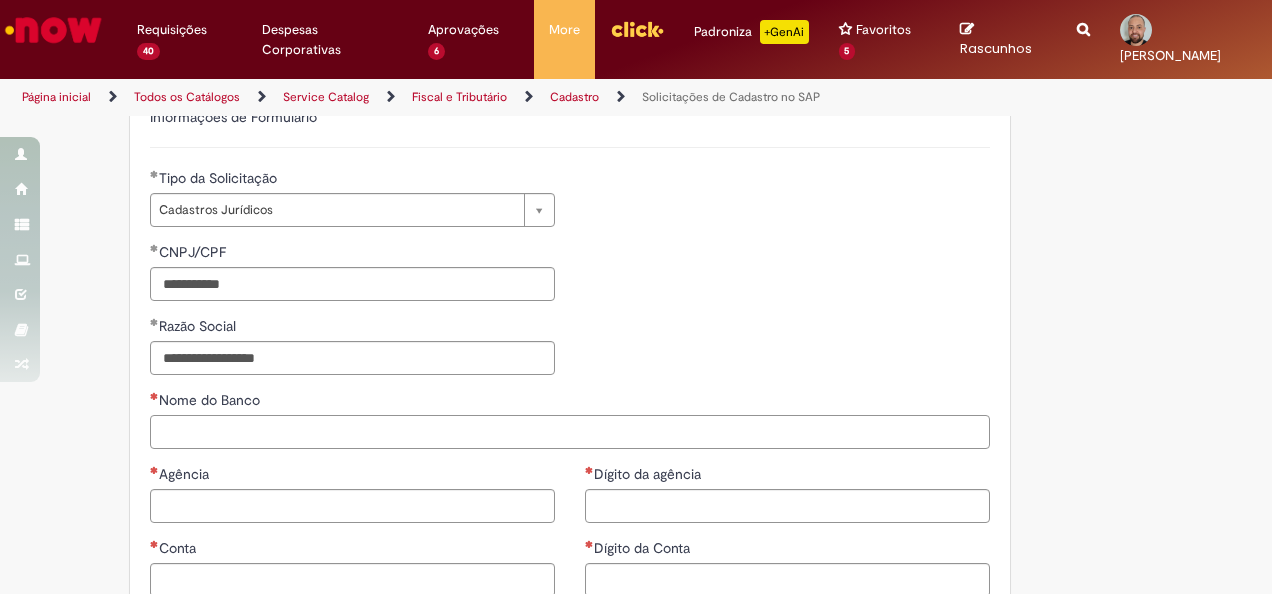click on "Nome do Banco" at bounding box center [570, 432] 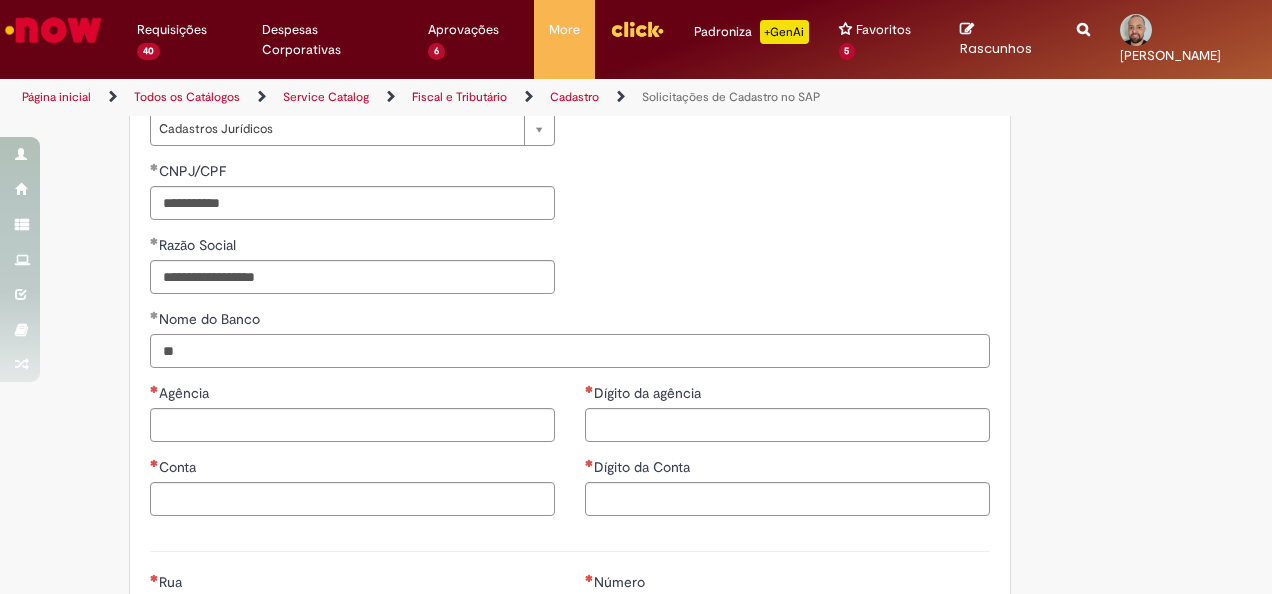 scroll, scrollTop: 700, scrollLeft: 0, axis: vertical 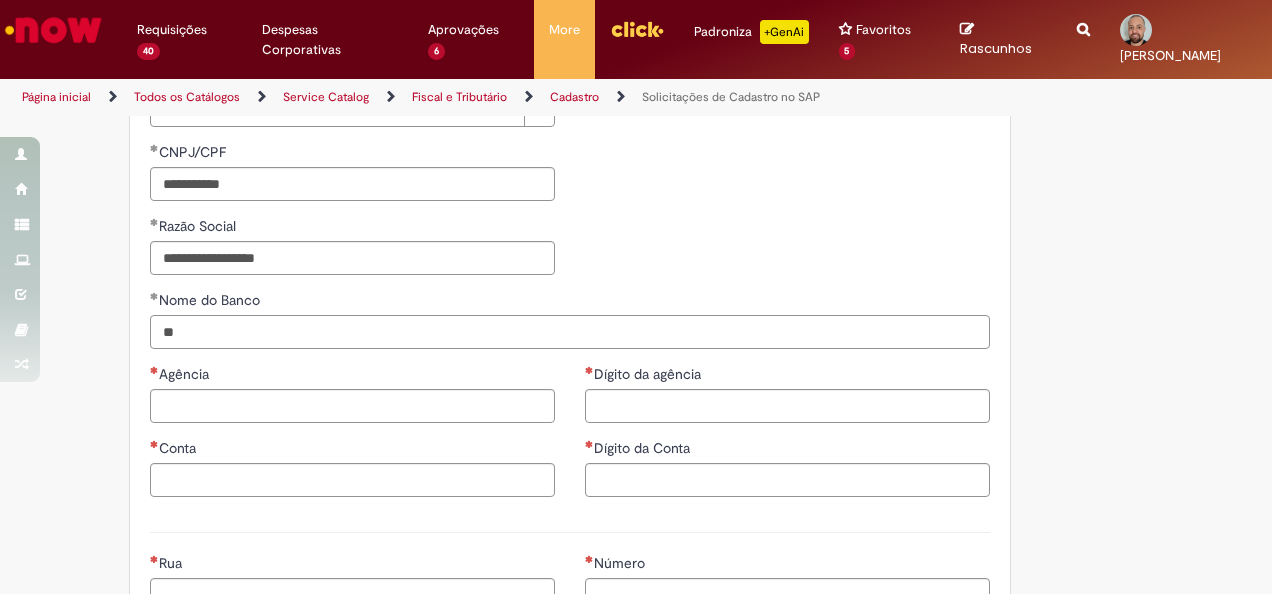 type on "**" 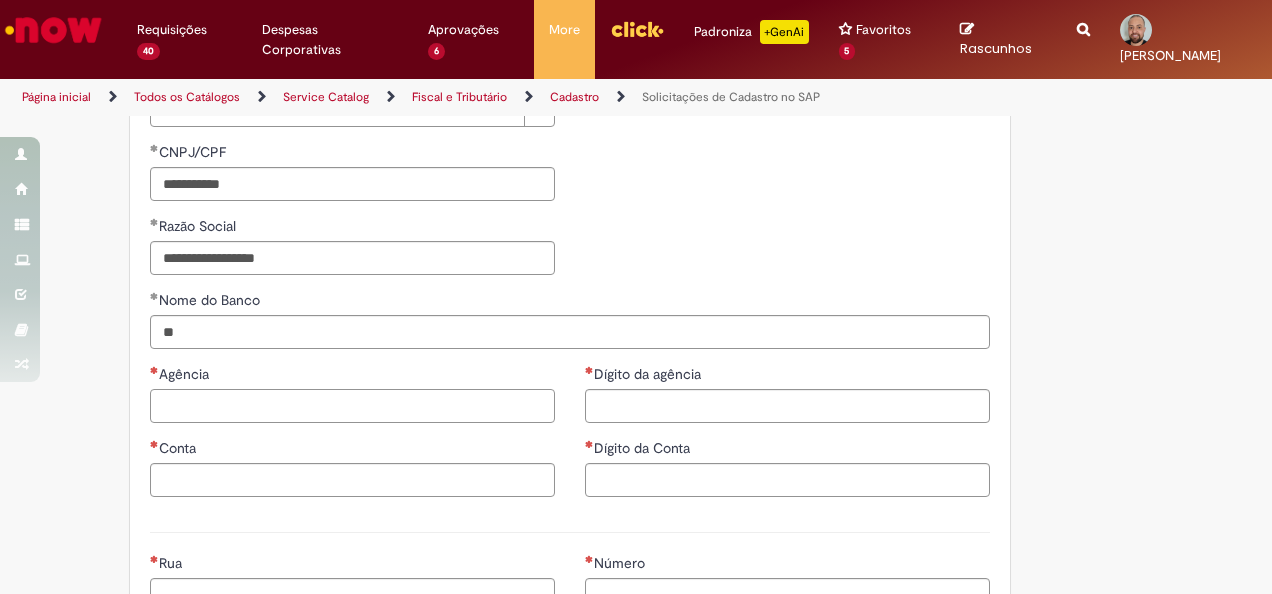 click on "Agência" at bounding box center (352, 406) 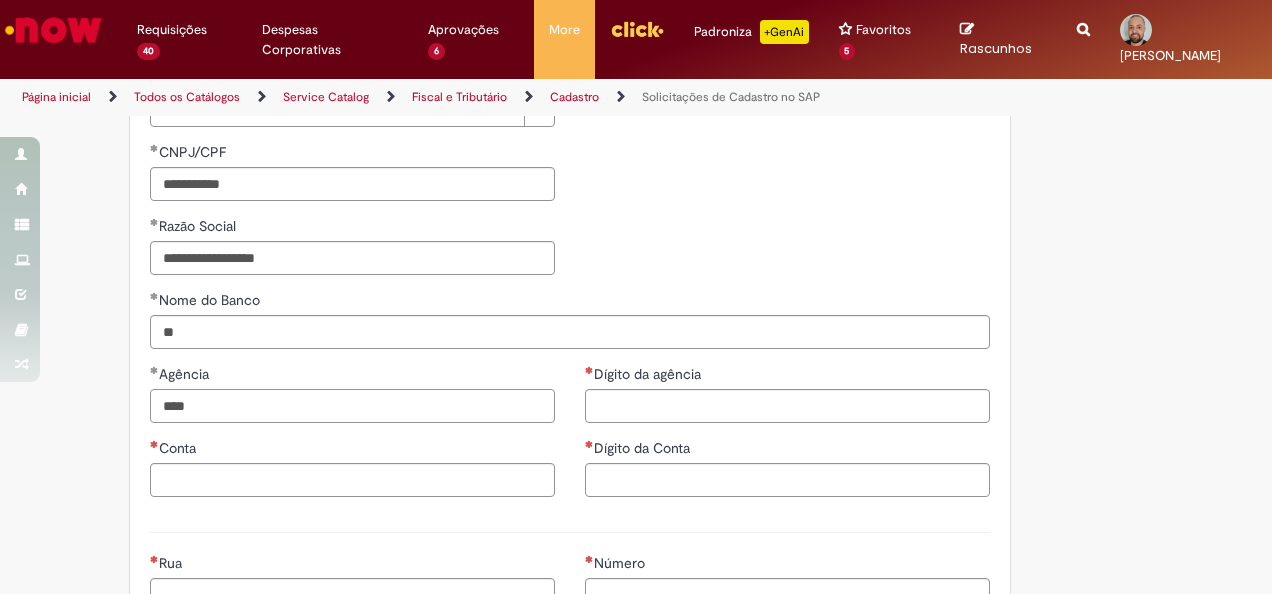 type on "****" 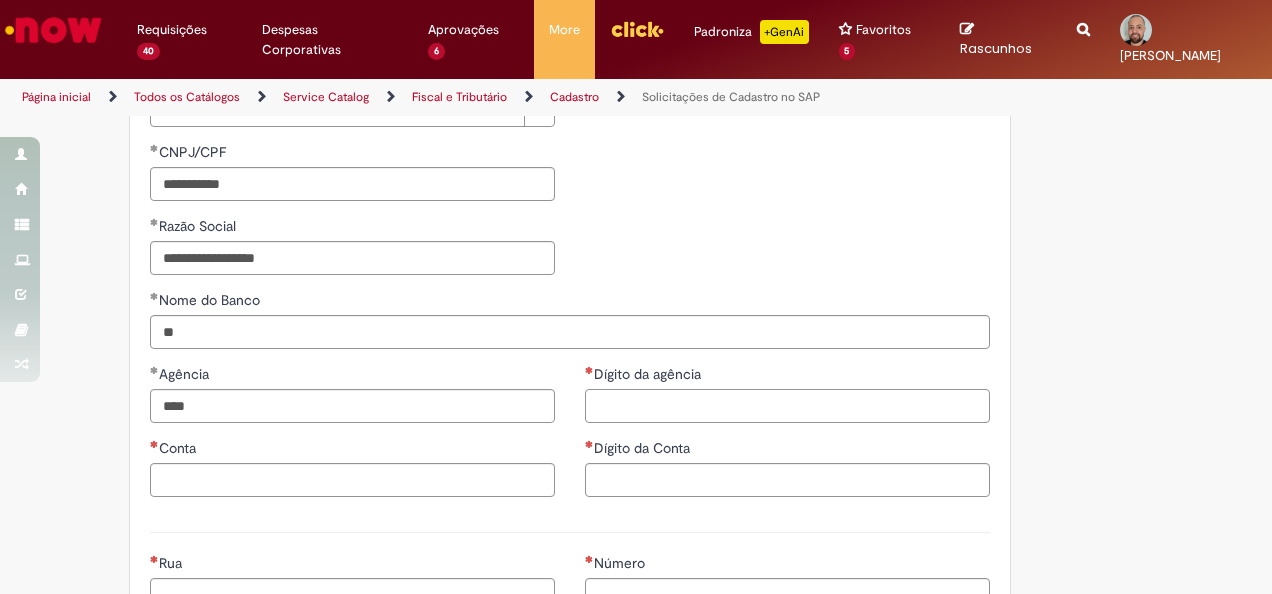 click on "Dígito da agência" at bounding box center [787, 406] 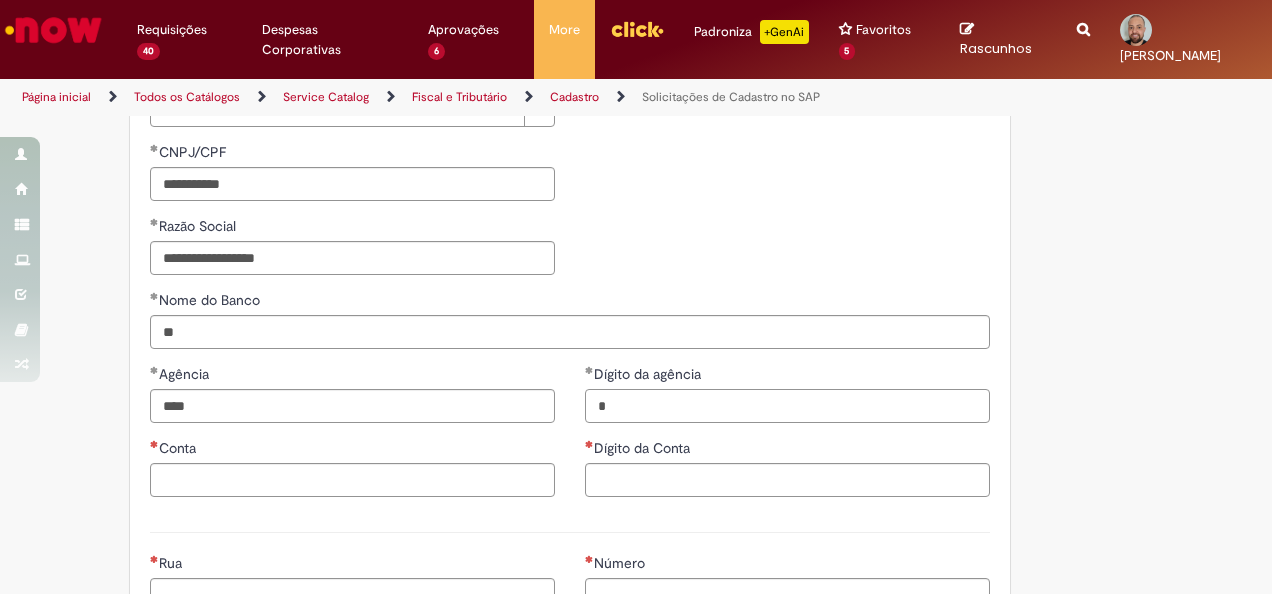 type on "*" 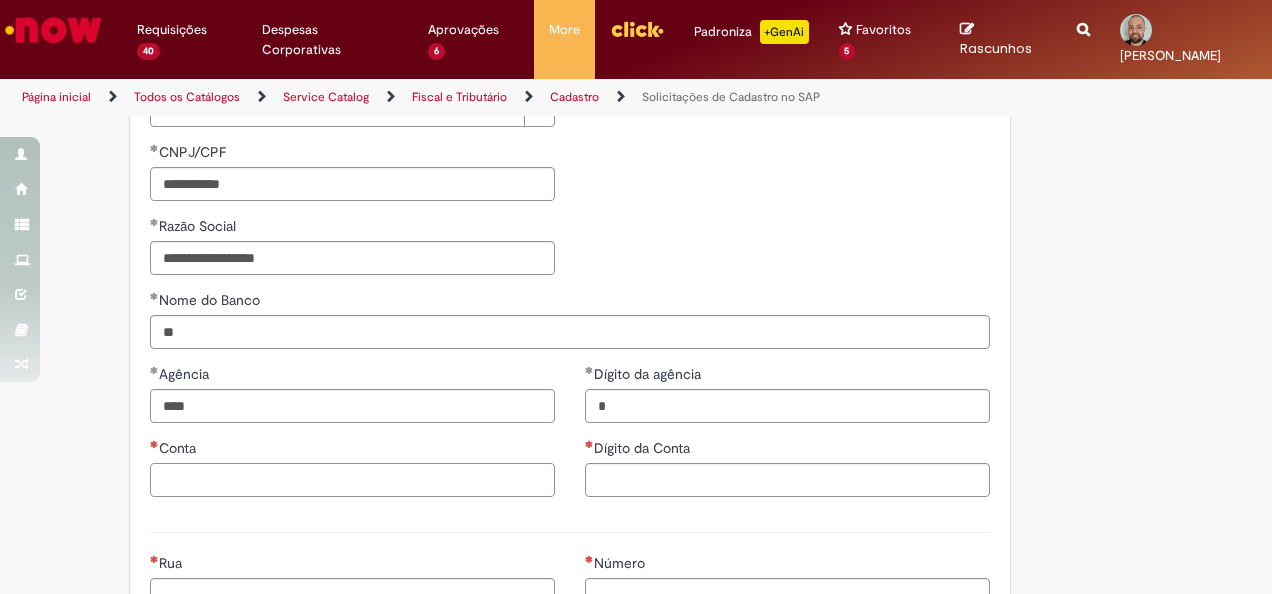click on "Conta" at bounding box center [352, 480] 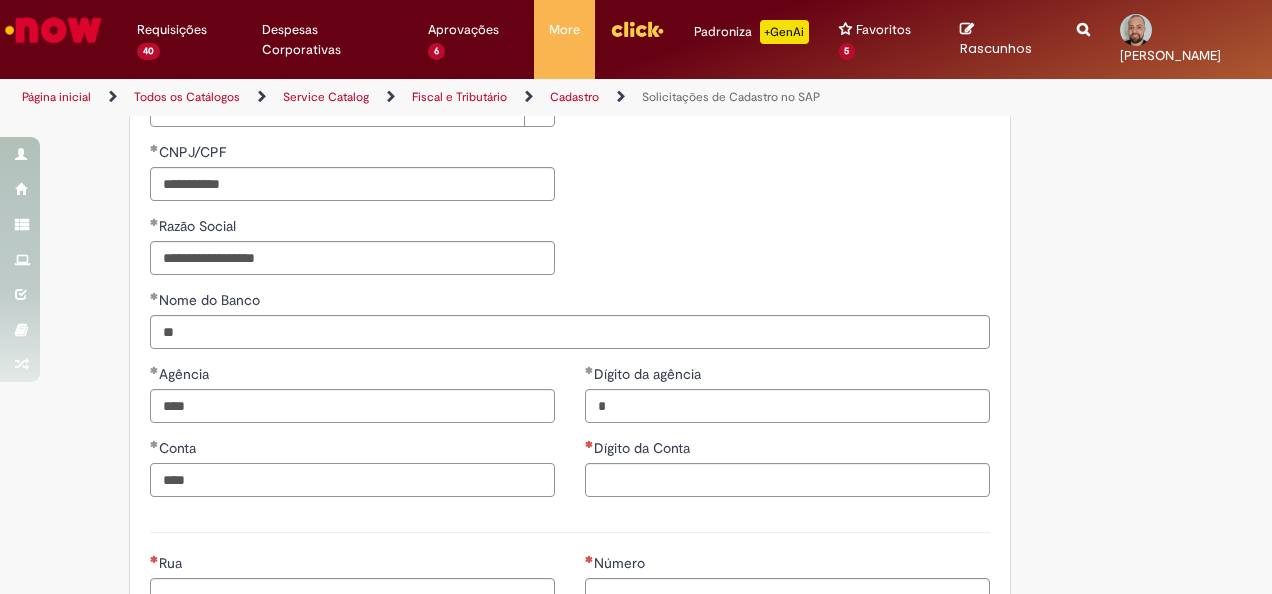 type on "****" 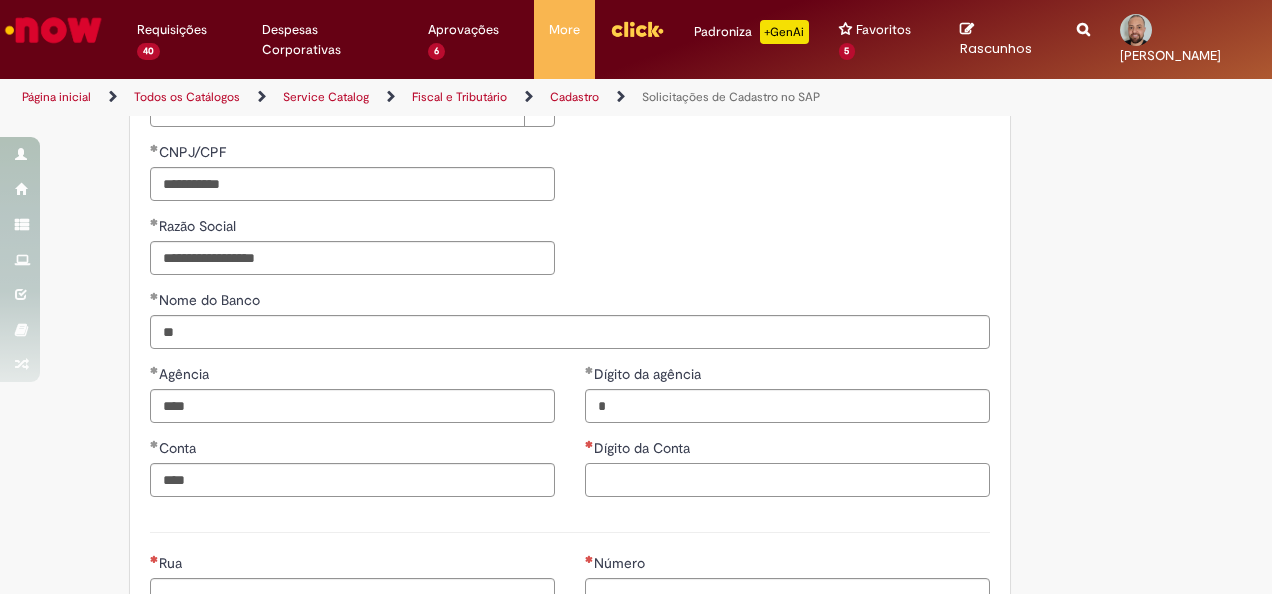 click on "Dígito da Conta" at bounding box center [787, 480] 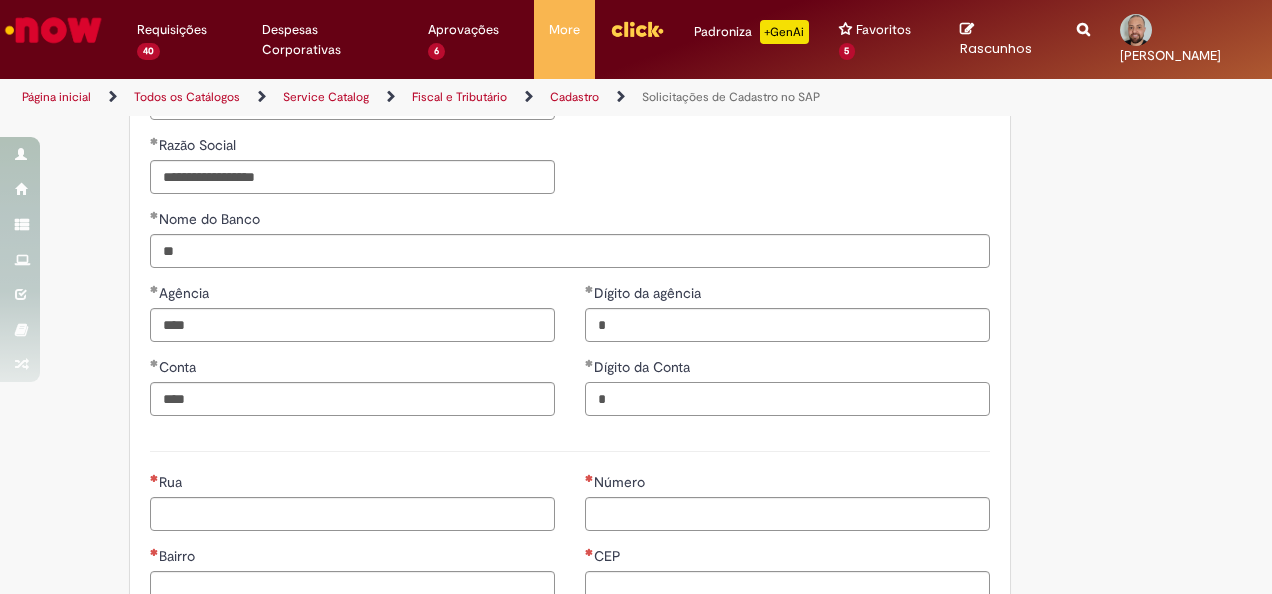 scroll, scrollTop: 800, scrollLeft: 0, axis: vertical 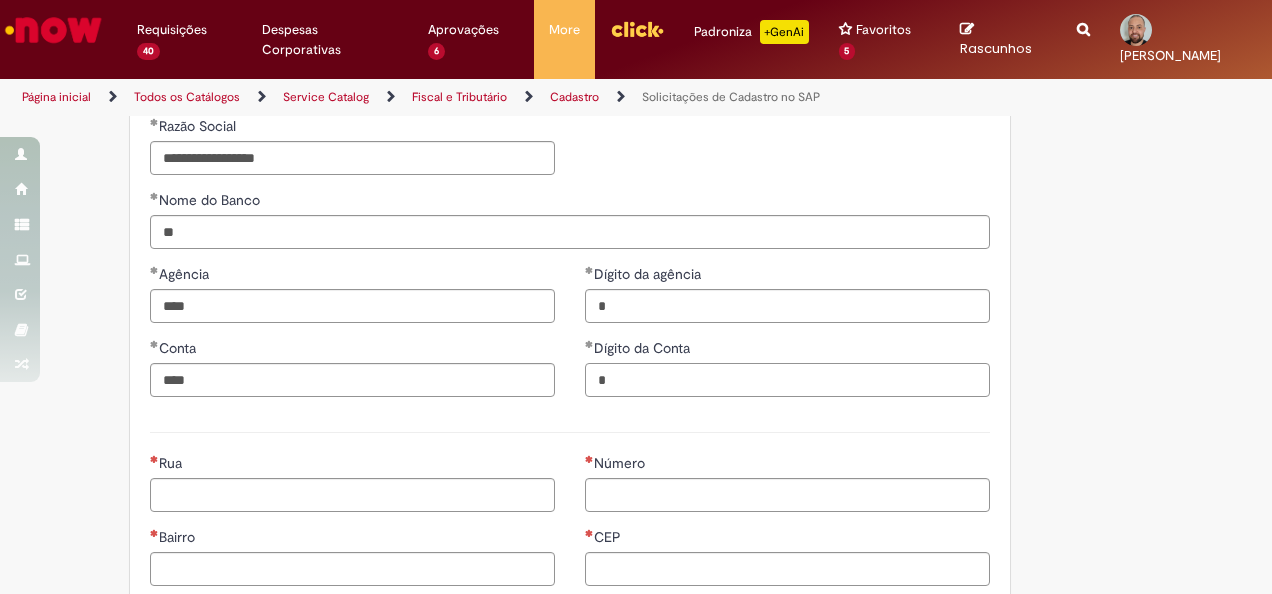 type on "*" 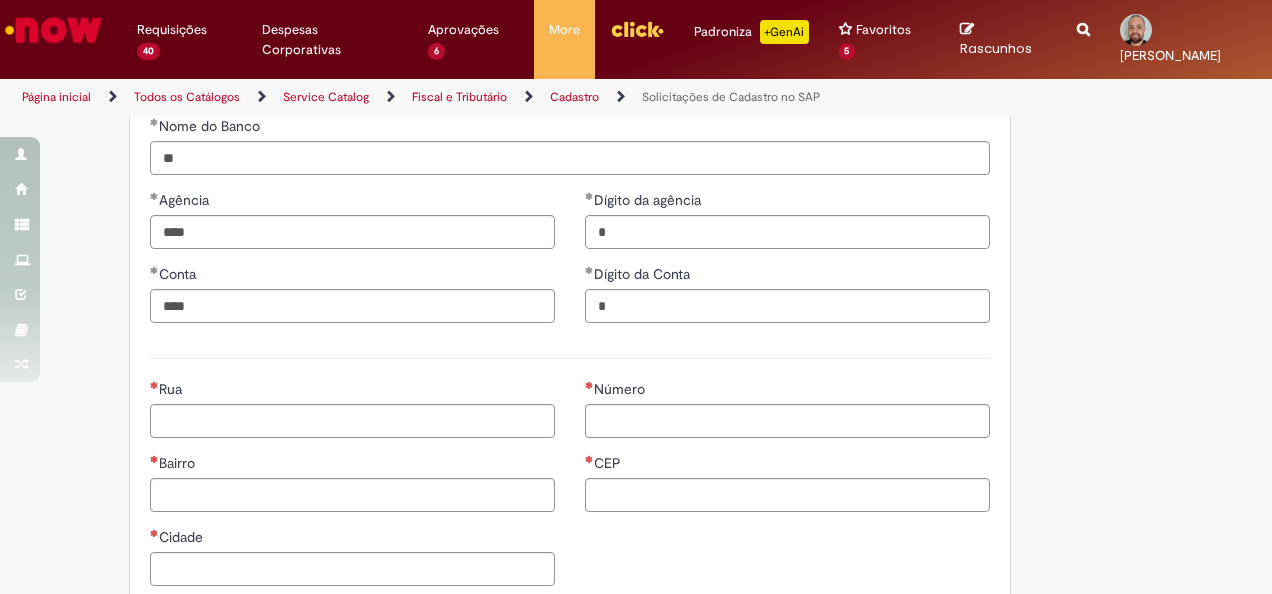 scroll, scrollTop: 900, scrollLeft: 0, axis: vertical 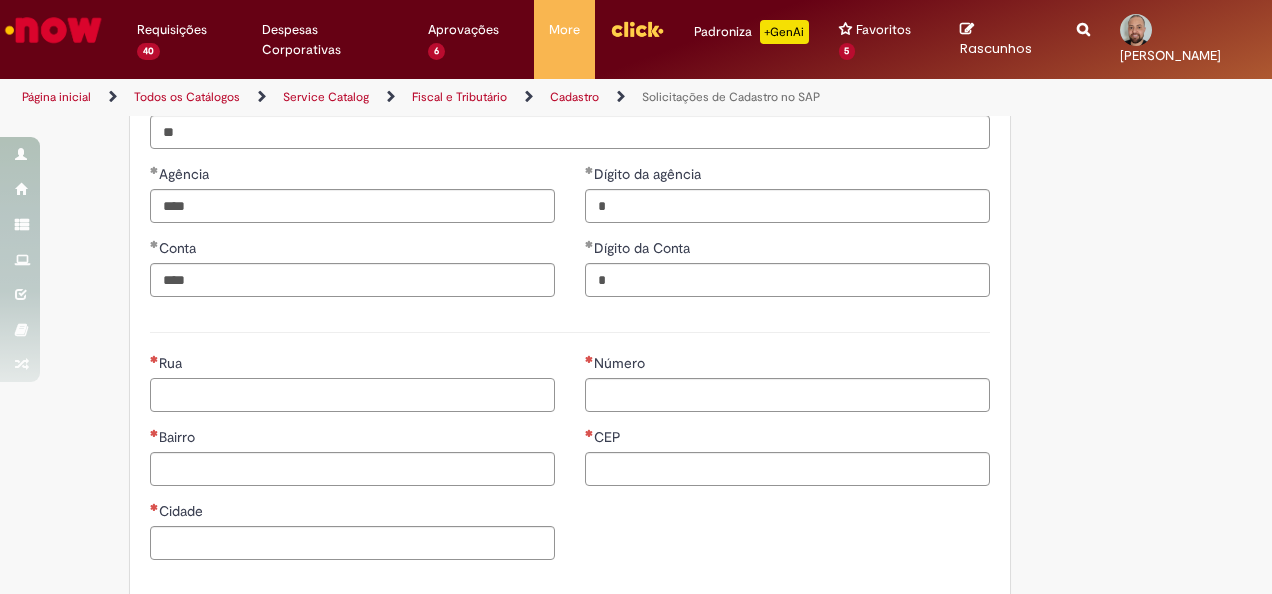 click on "Rua" at bounding box center (352, 395) 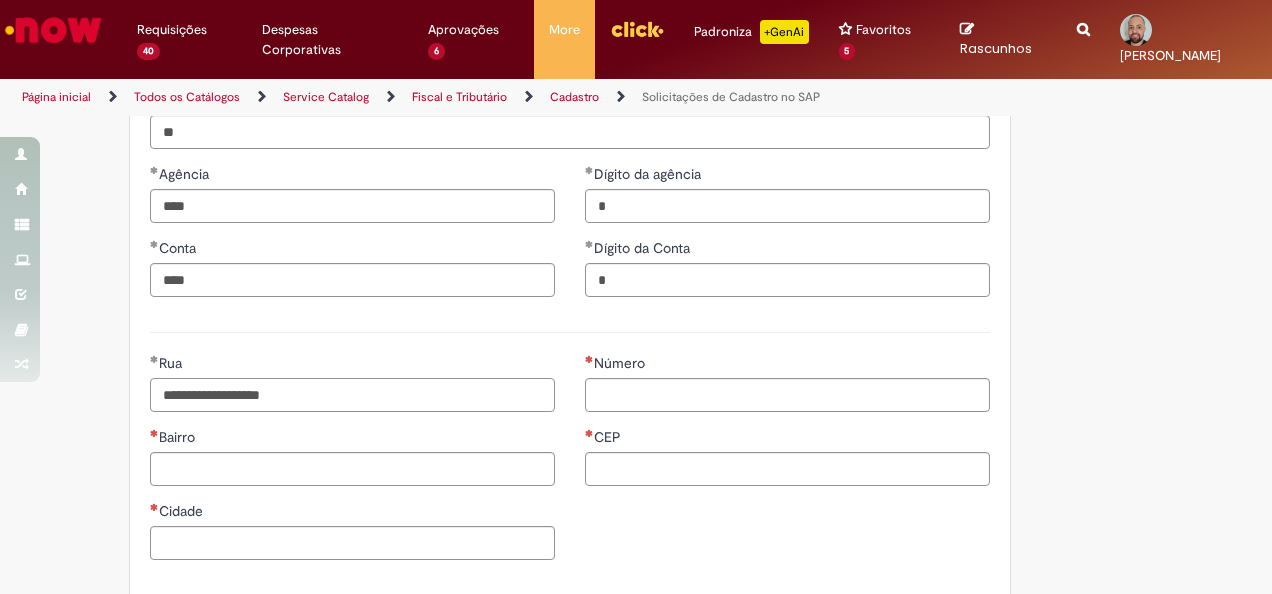 type on "**********" 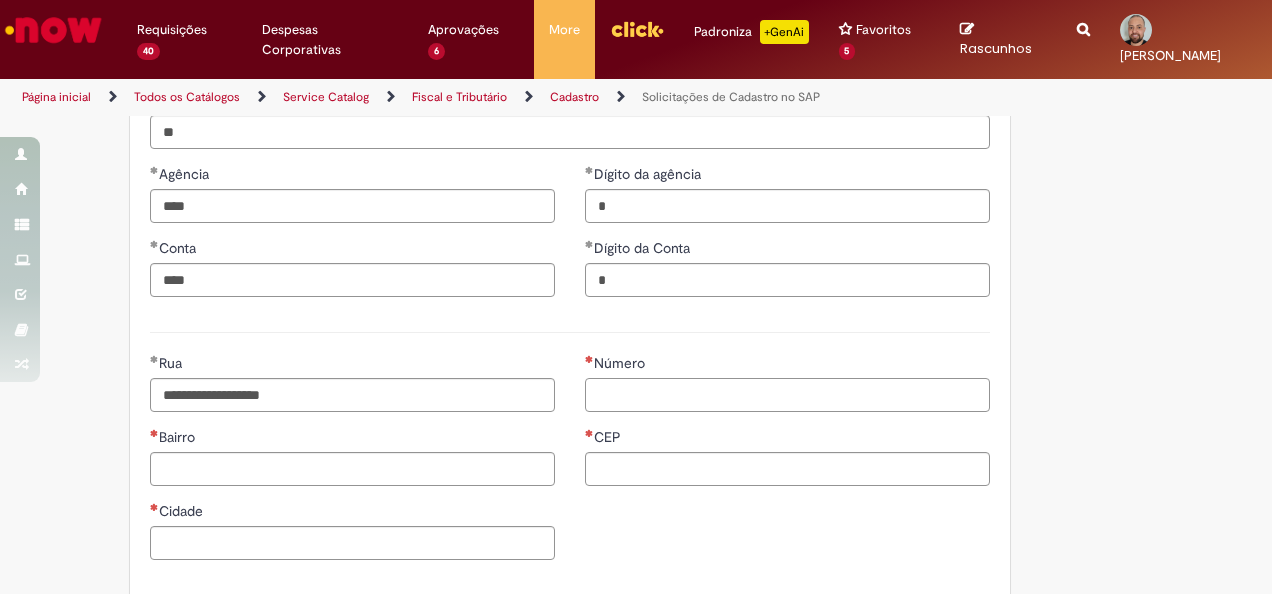 click on "Número" at bounding box center [787, 395] 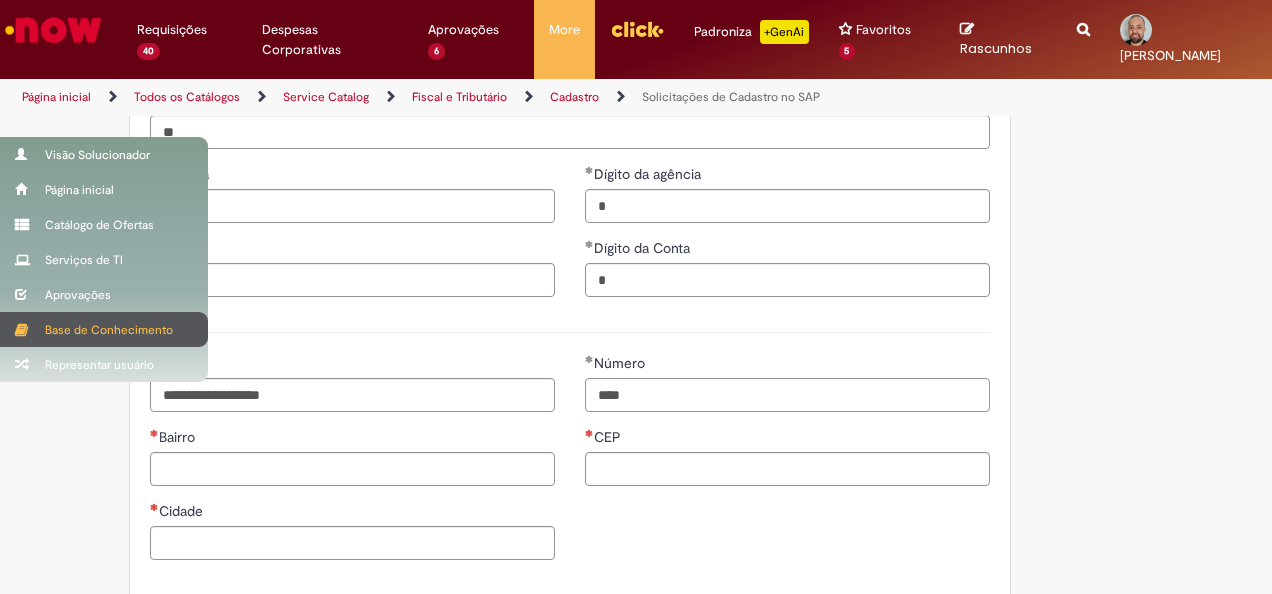type on "****" 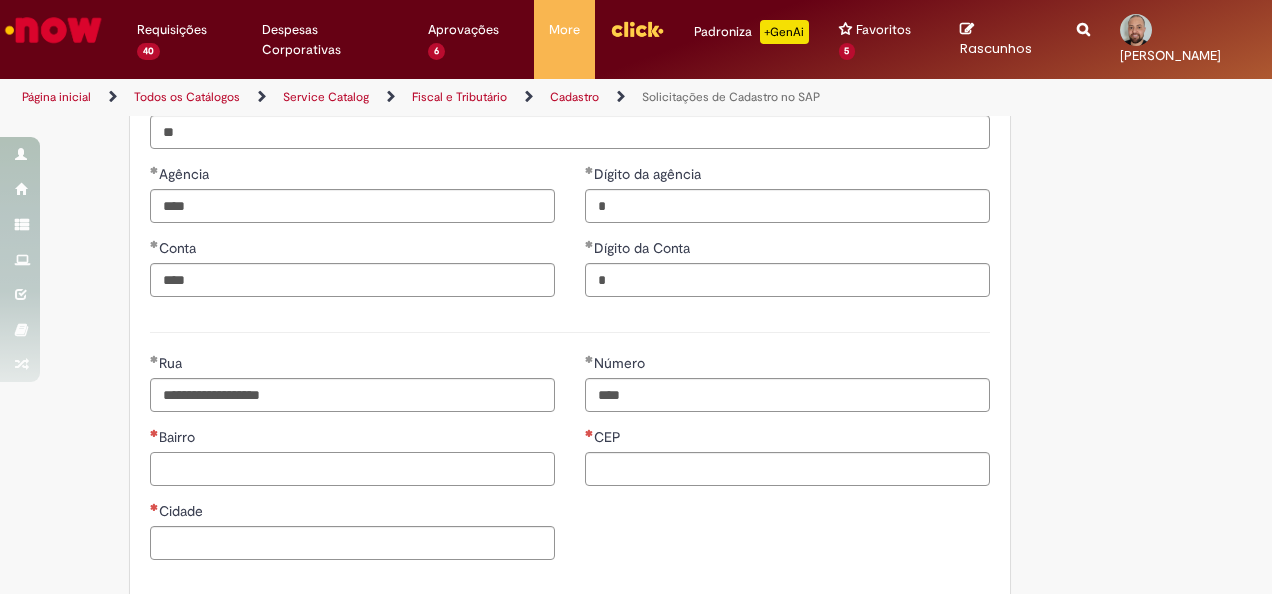 click on "Bairro" at bounding box center (352, 469) 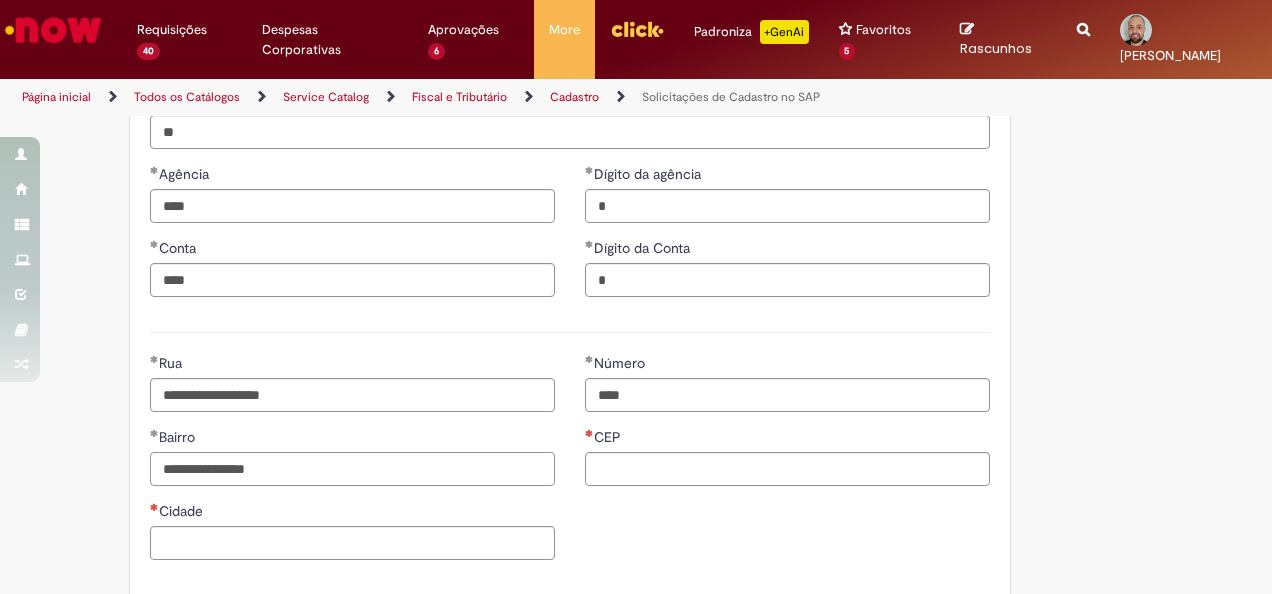 type on "**********" 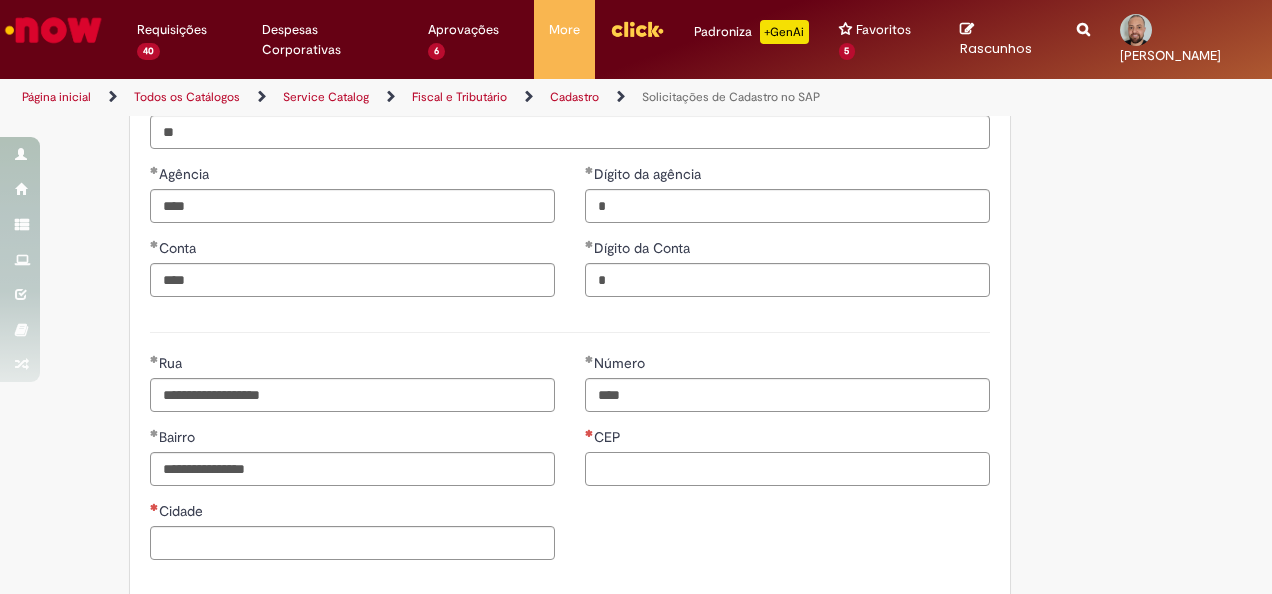 click on "CEP" at bounding box center [787, 469] 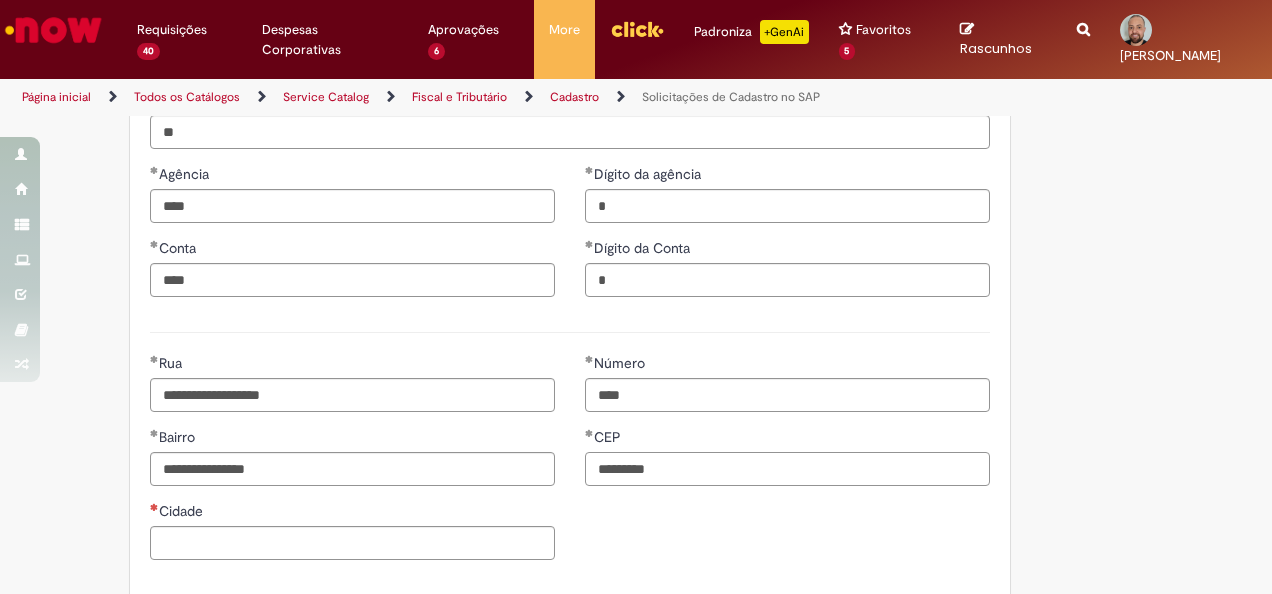 type on "*********" 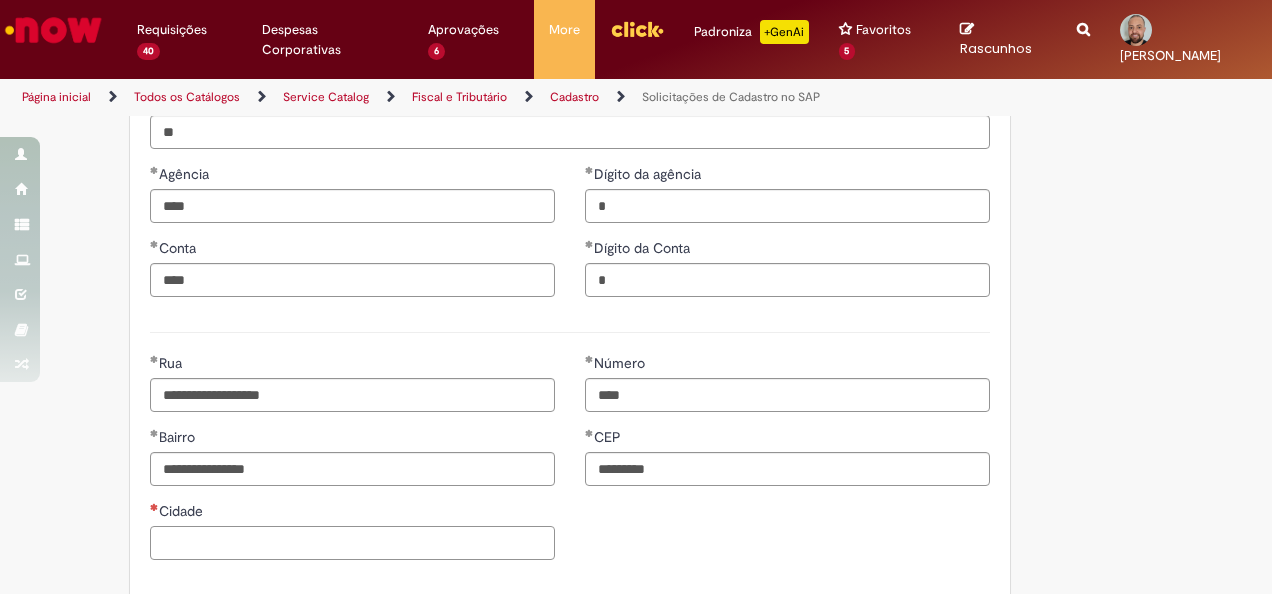 drag, startPoint x: 400, startPoint y: 530, endPoint x: 392, endPoint y: 538, distance: 11.313708 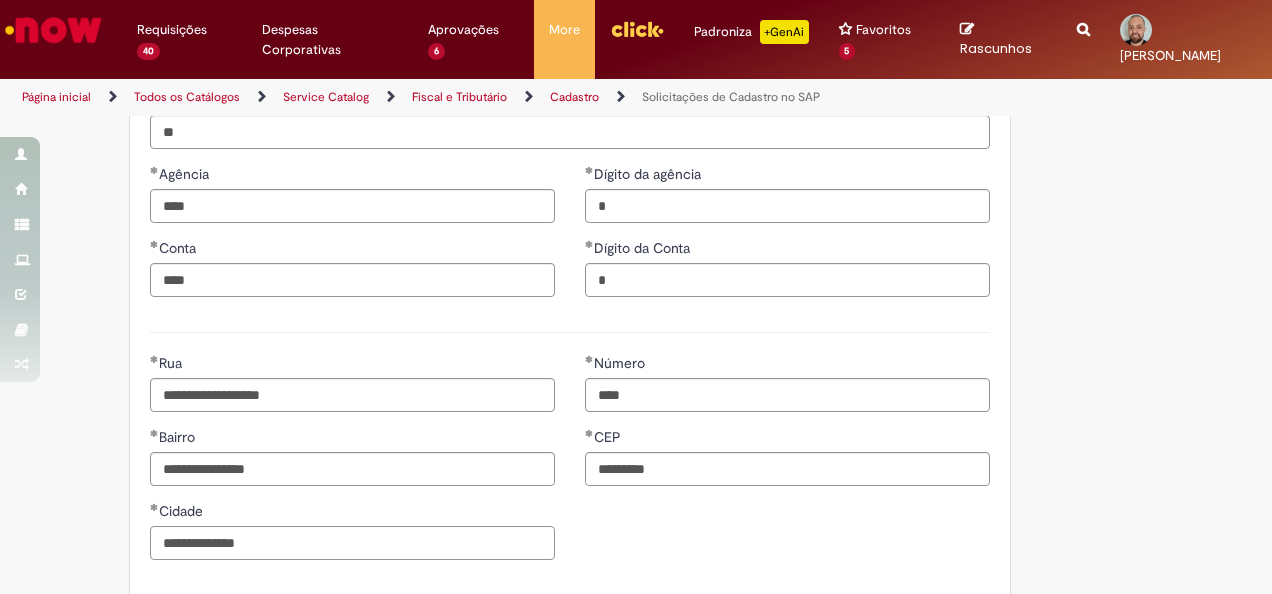 type on "**********" 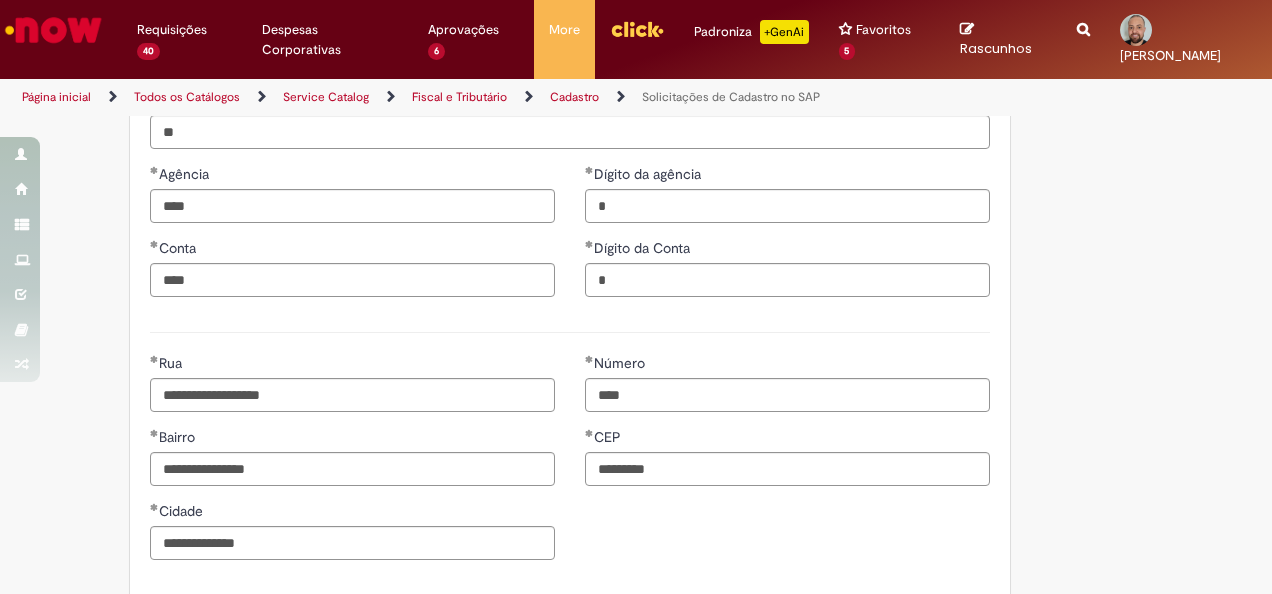 click on "**********" at bounding box center (570, 464) 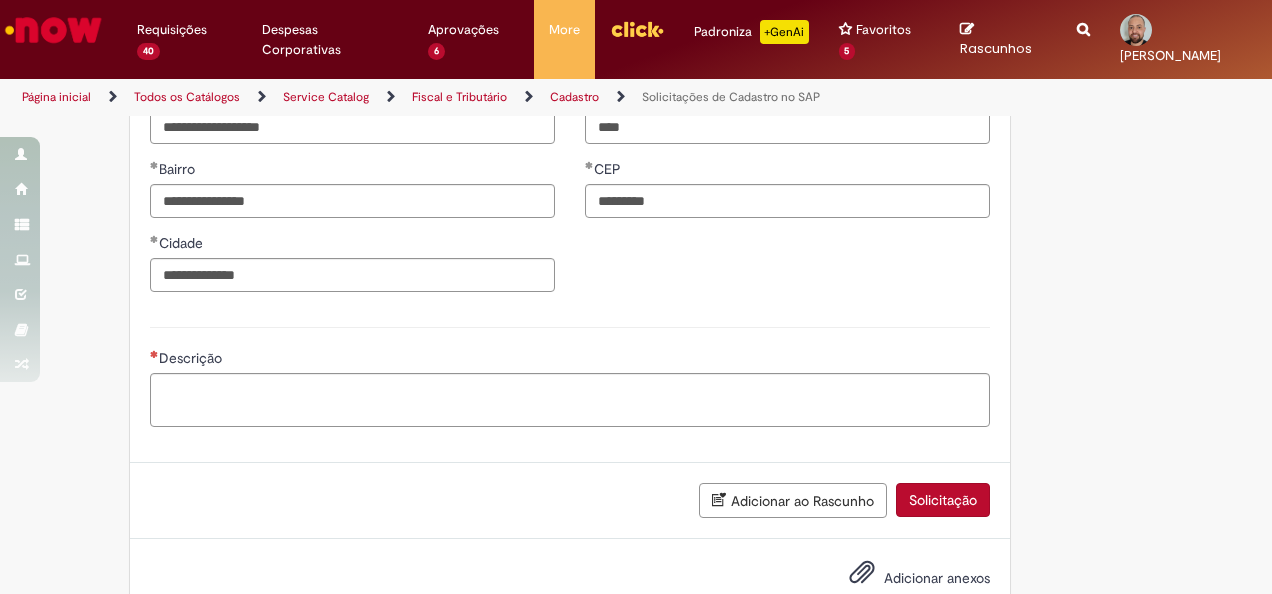 scroll, scrollTop: 1200, scrollLeft: 0, axis: vertical 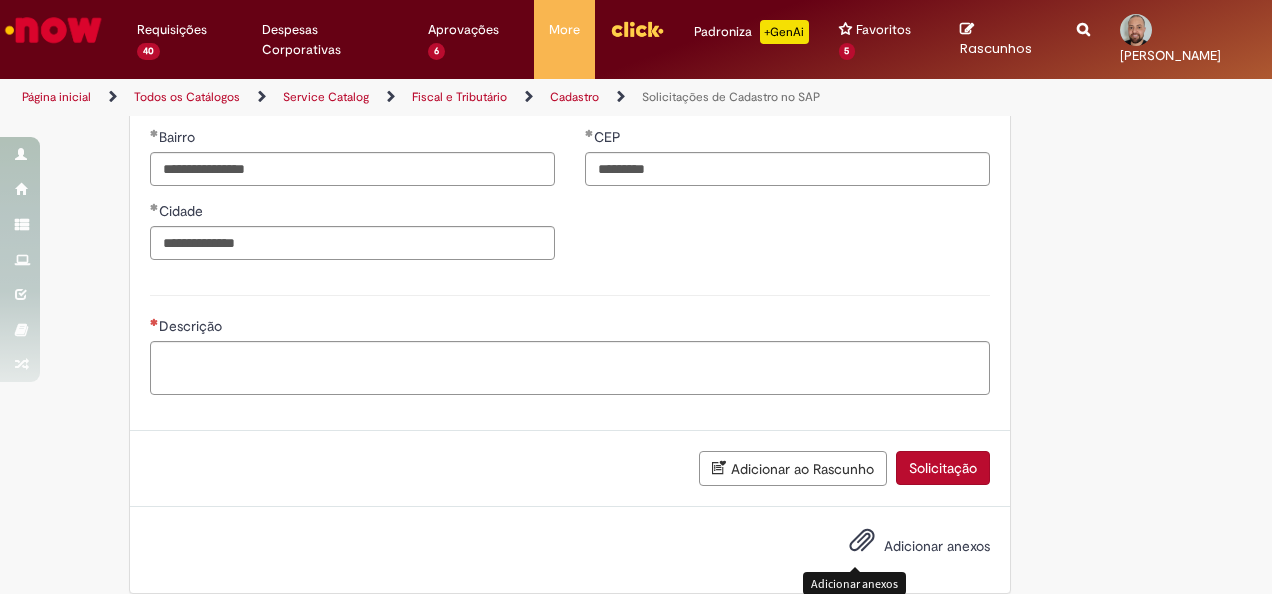 click on "Adicionar anexos" at bounding box center [862, 545] 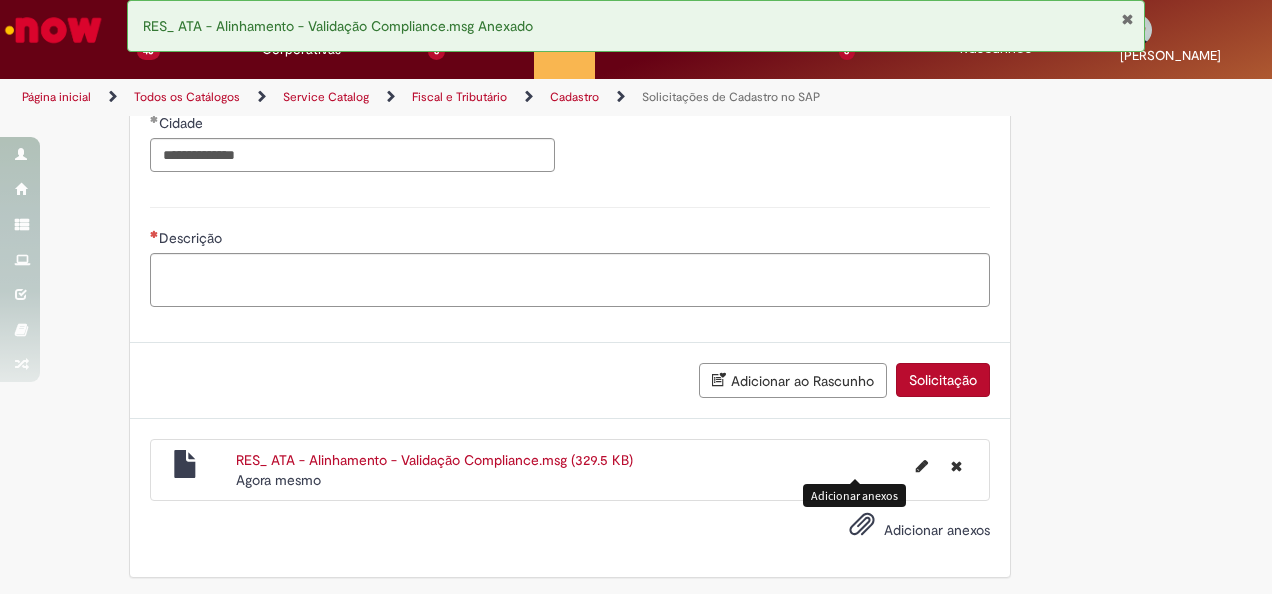 click on "Solicitação" at bounding box center [943, 380] 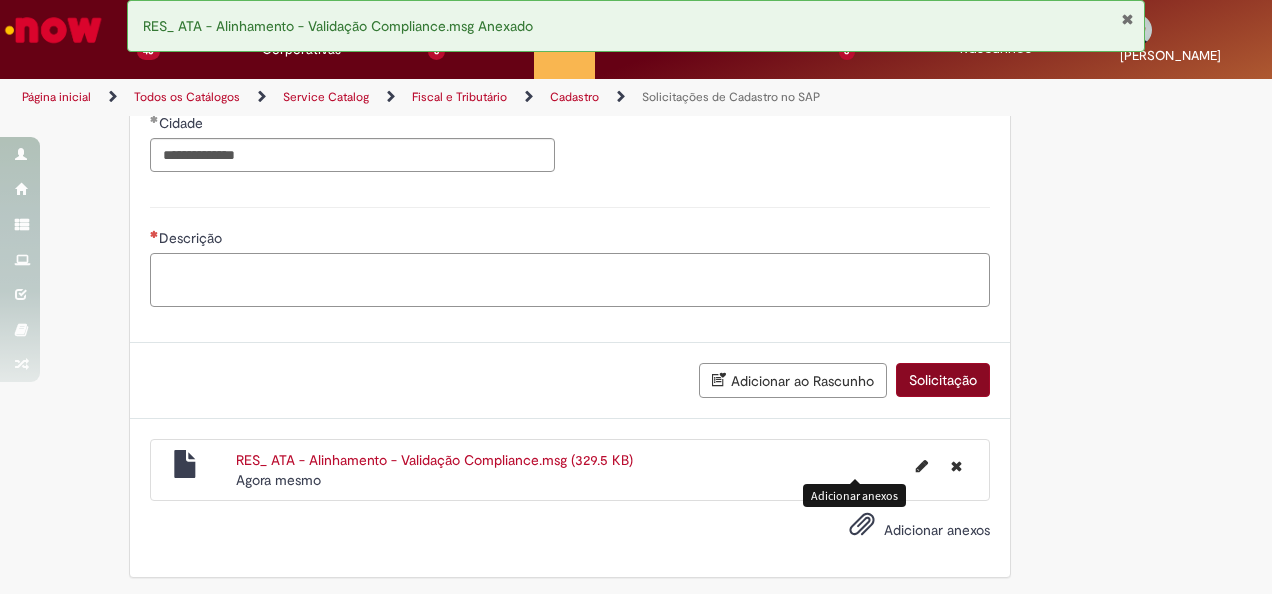scroll, scrollTop: 1242, scrollLeft: 0, axis: vertical 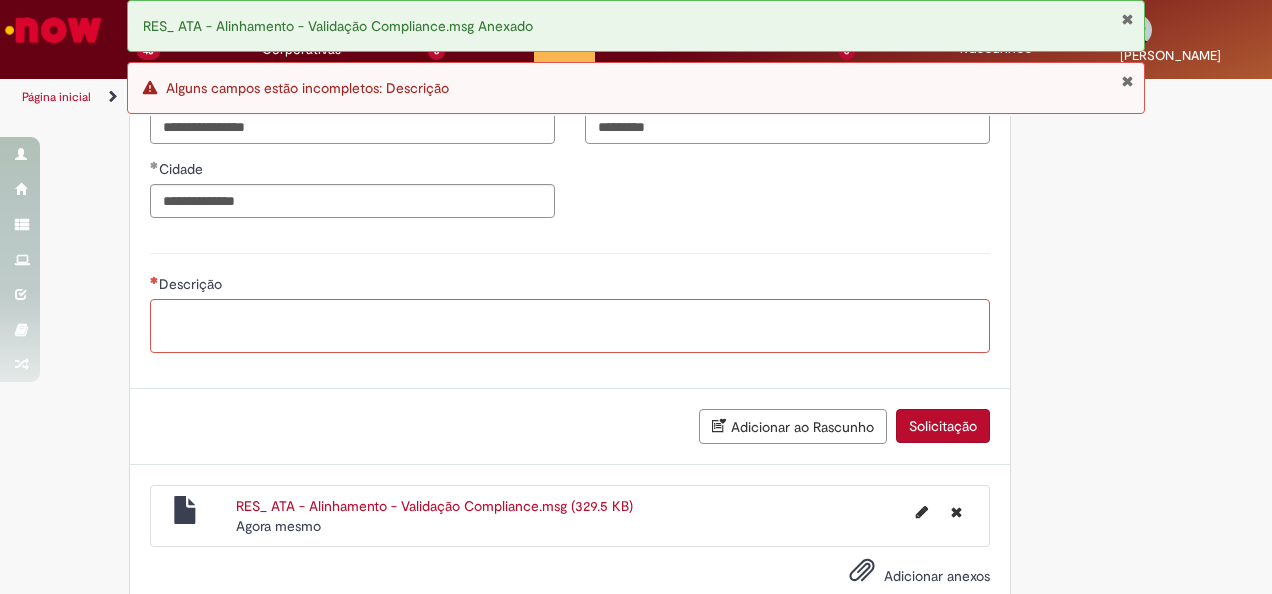 click on "Descrição" at bounding box center [570, 325] 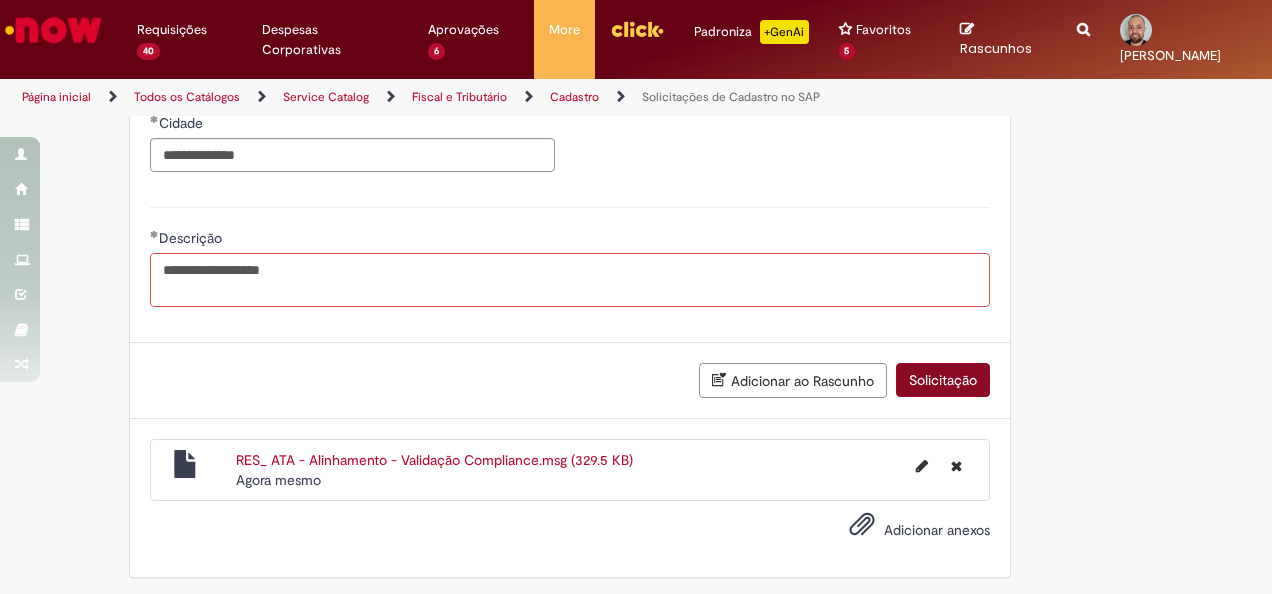 type on "**********" 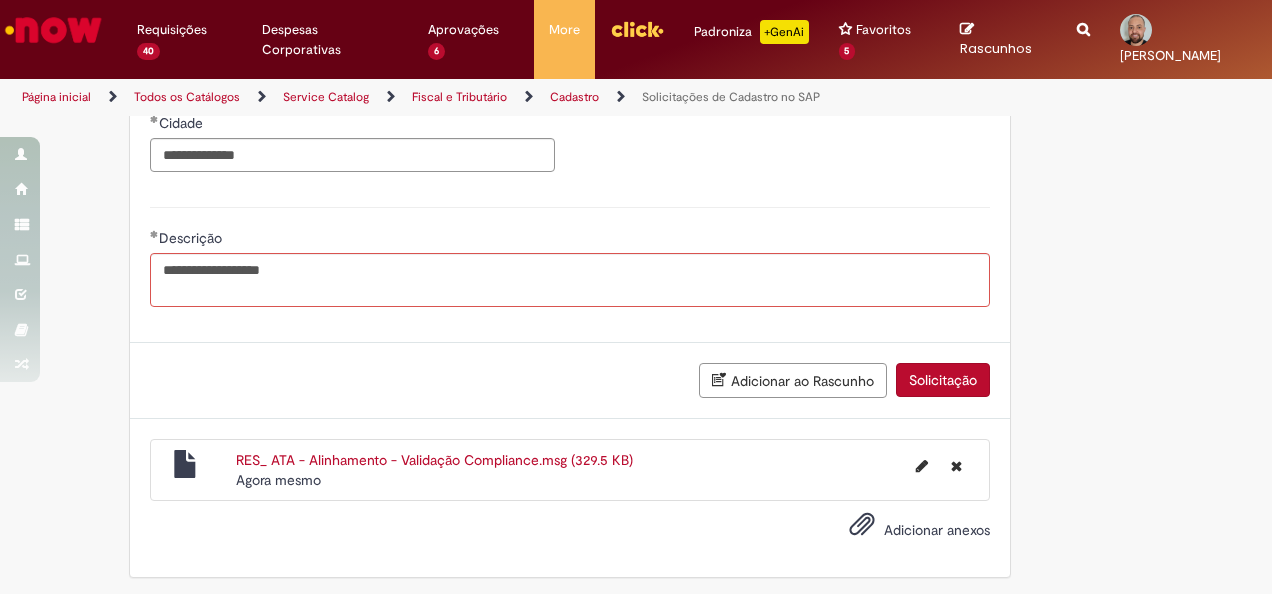 click on "Solicitação" at bounding box center (943, 380) 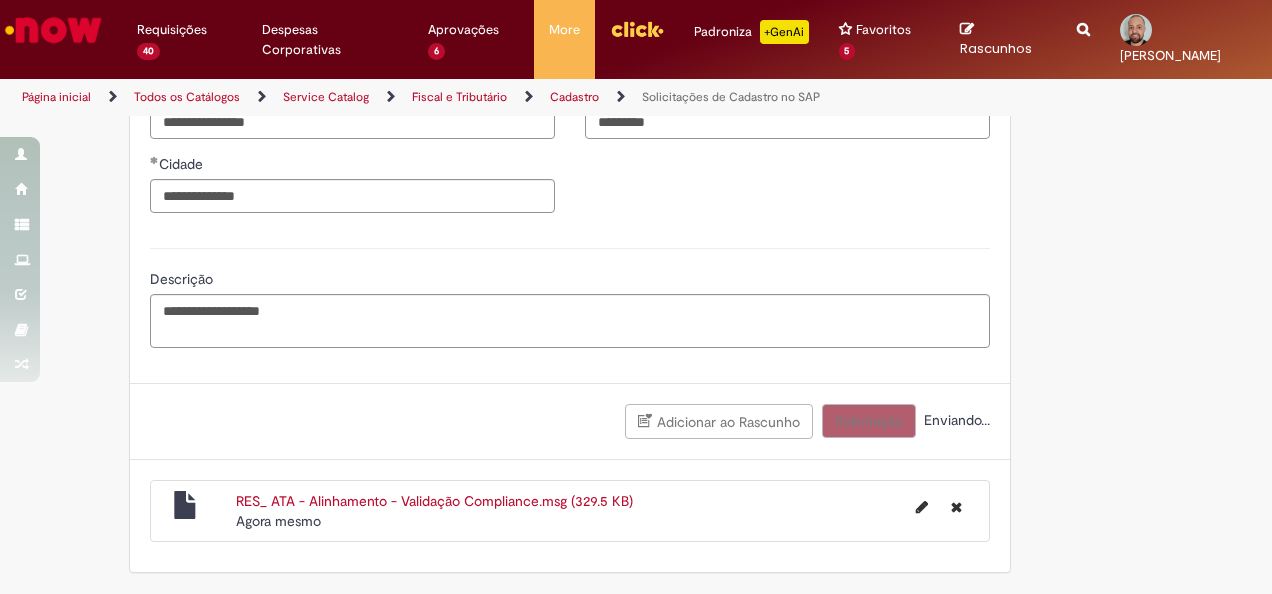 scroll, scrollTop: 1242, scrollLeft: 0, axis: vertical 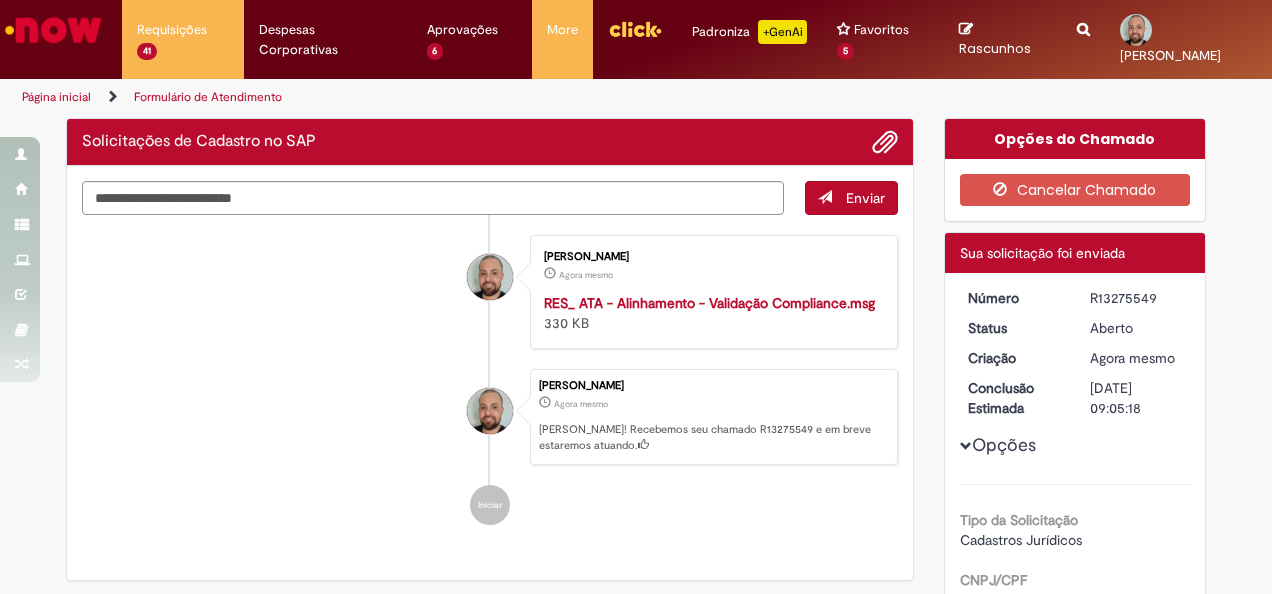 click on "R13275549" at bounding box center [1136, 298] 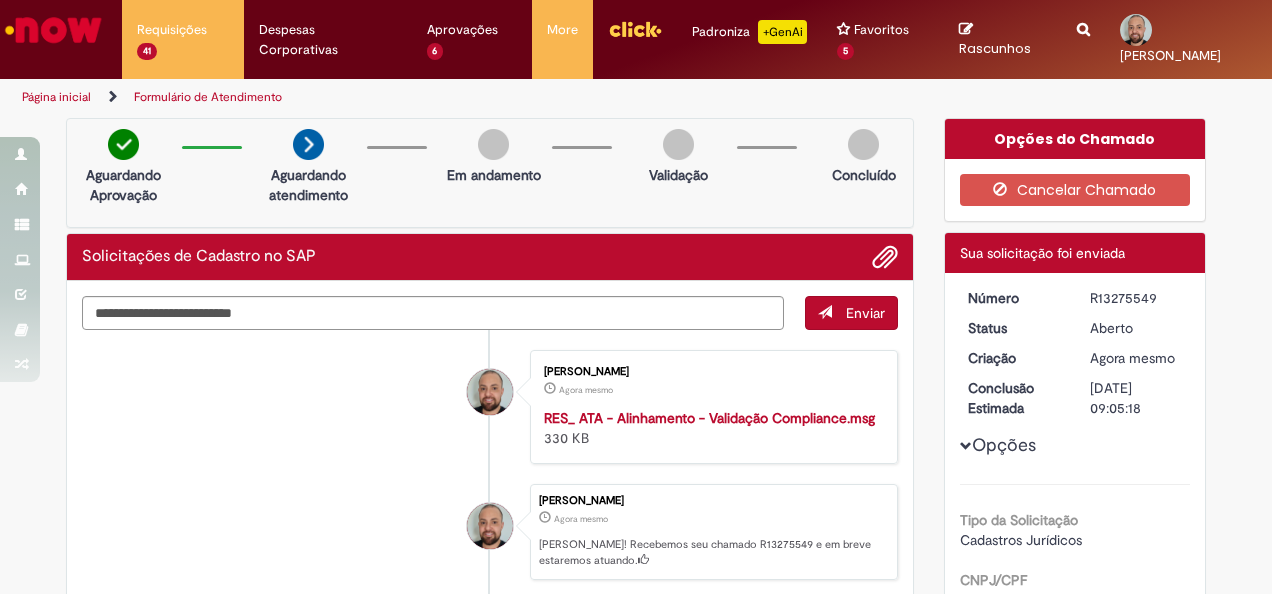 copy on "R13275549" 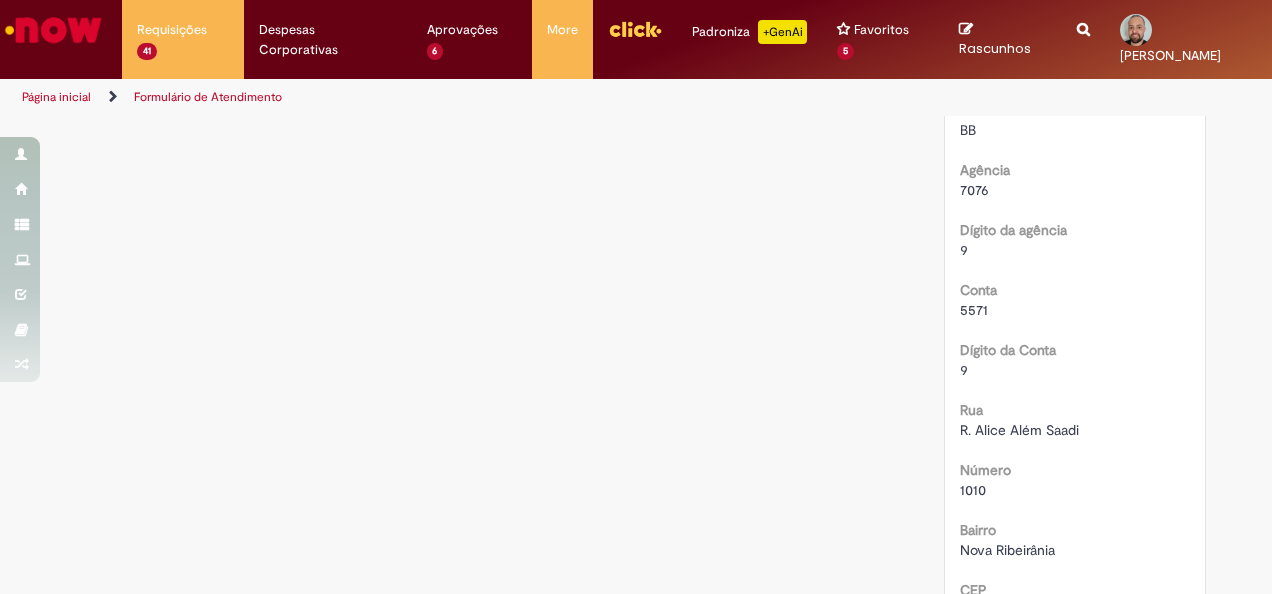 scroll, scrollTop: 390, scrollLeft: 0, axis: vertical 